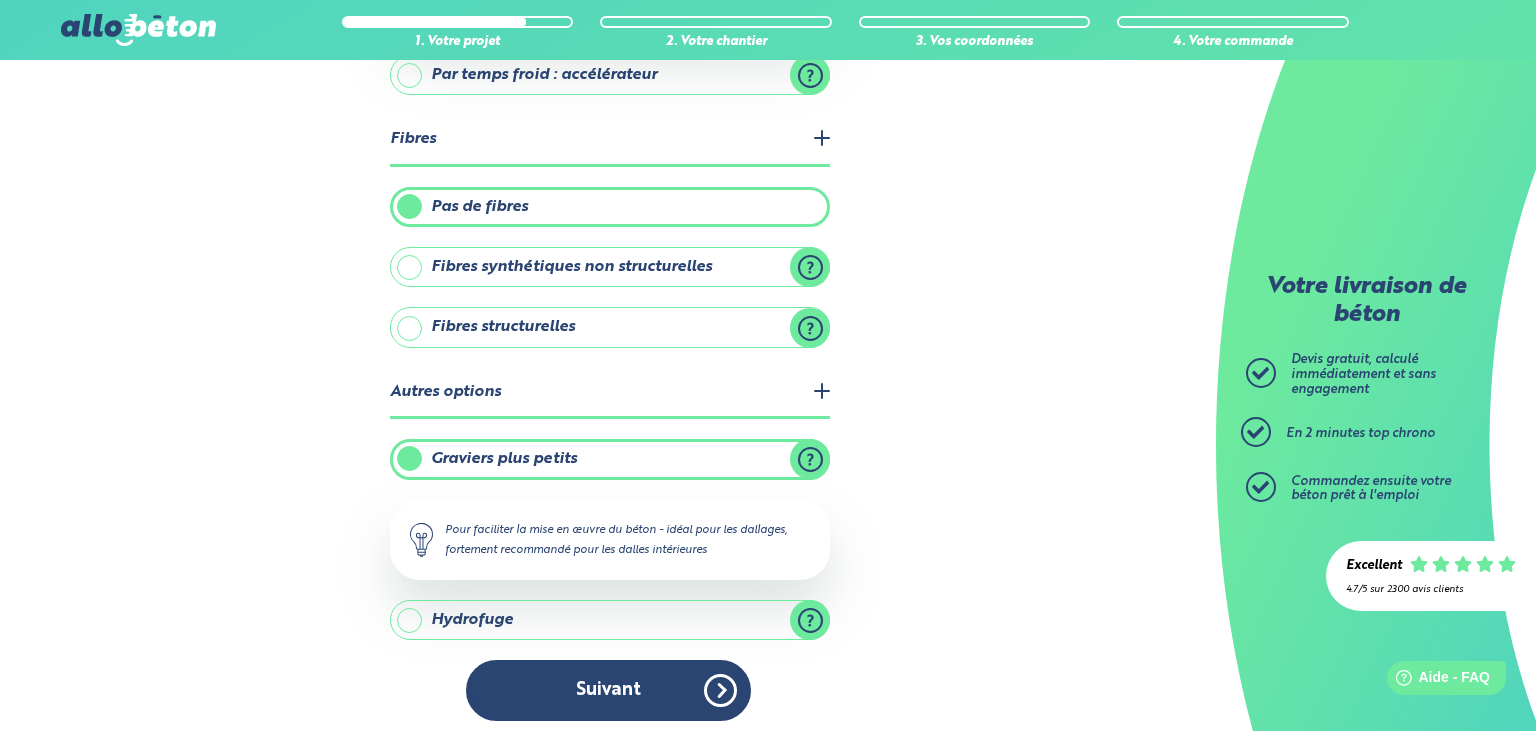 scroll, scrollTop: 0, scrollLeft: 0, axis: both 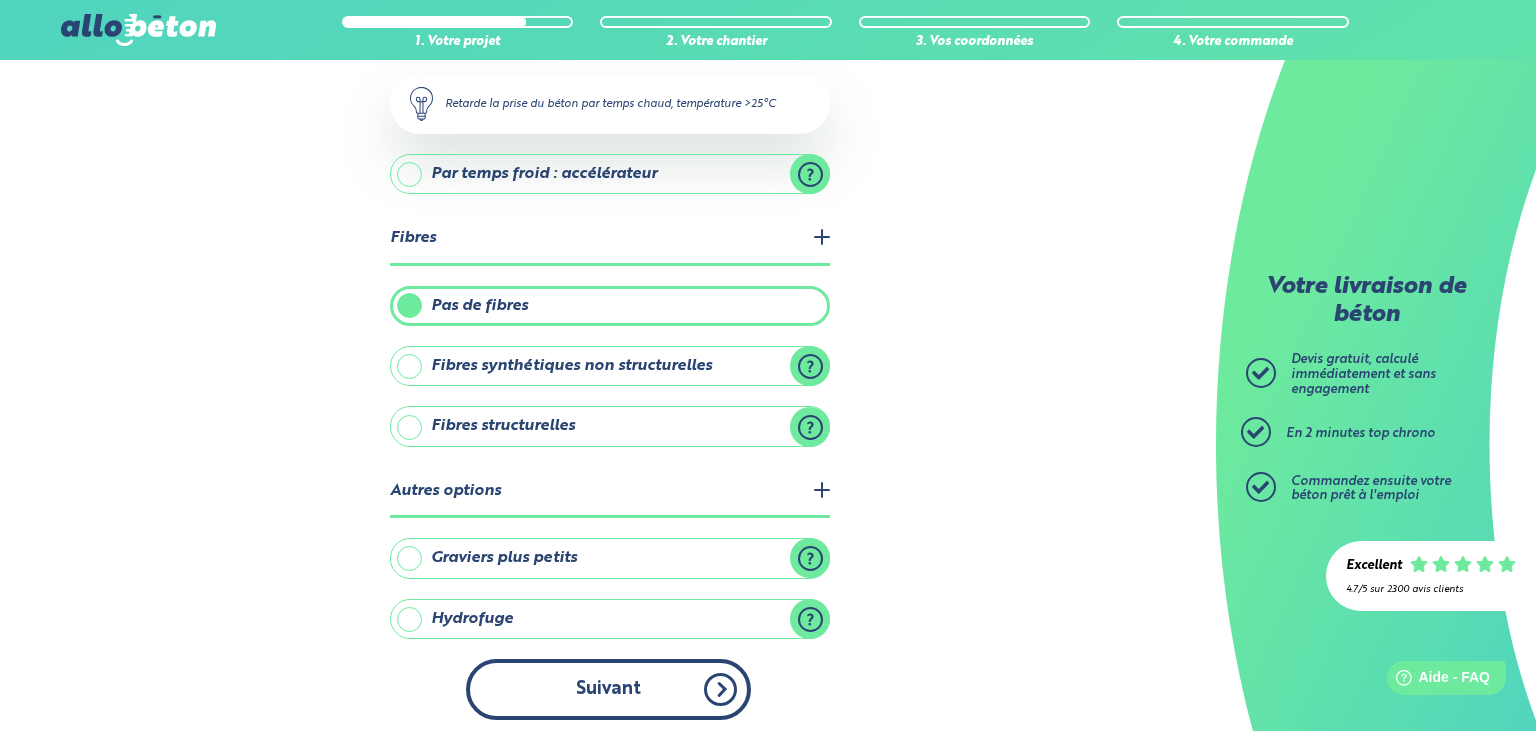 click on "Suivant" at bounding box center (608, 689) 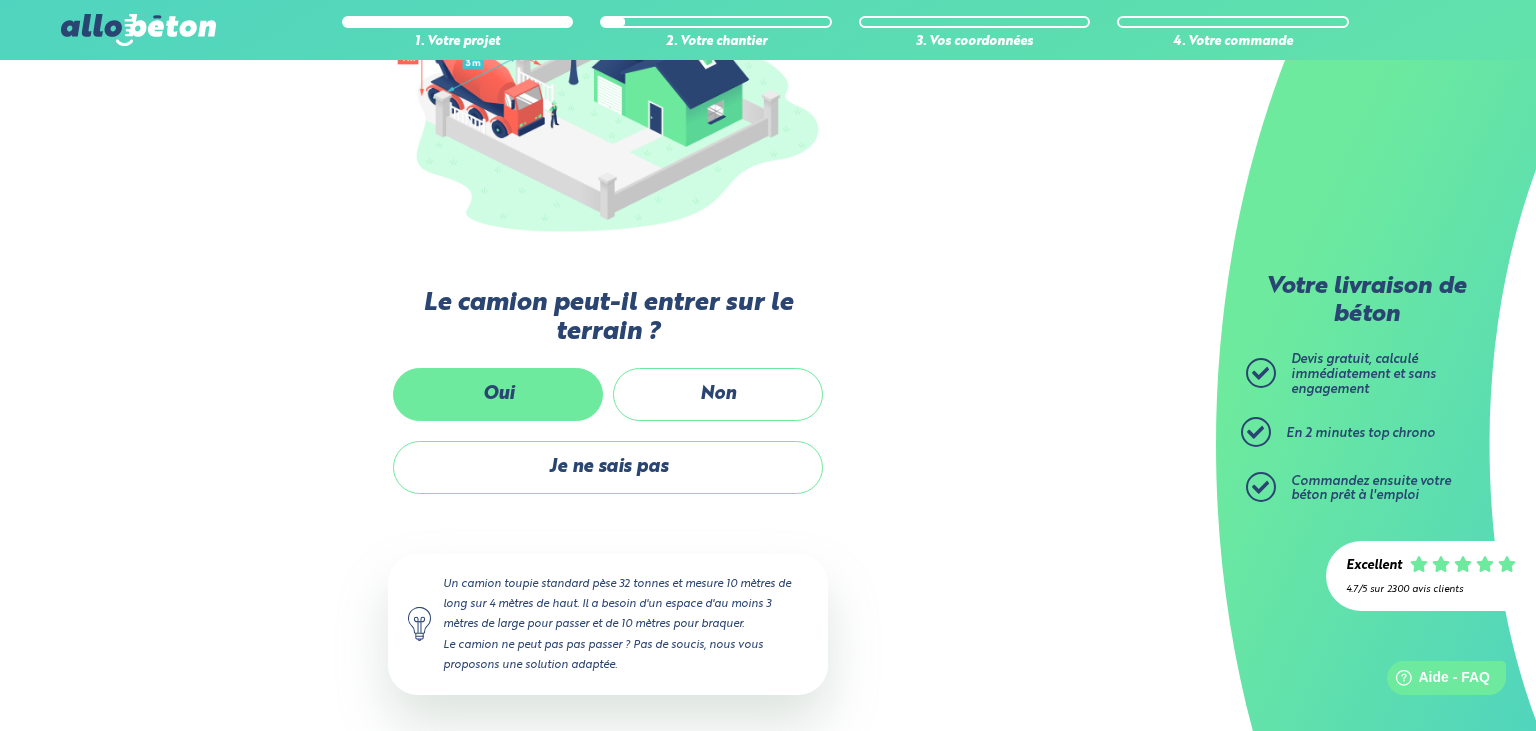 click on "Oui" at bounding box center (498, 394) 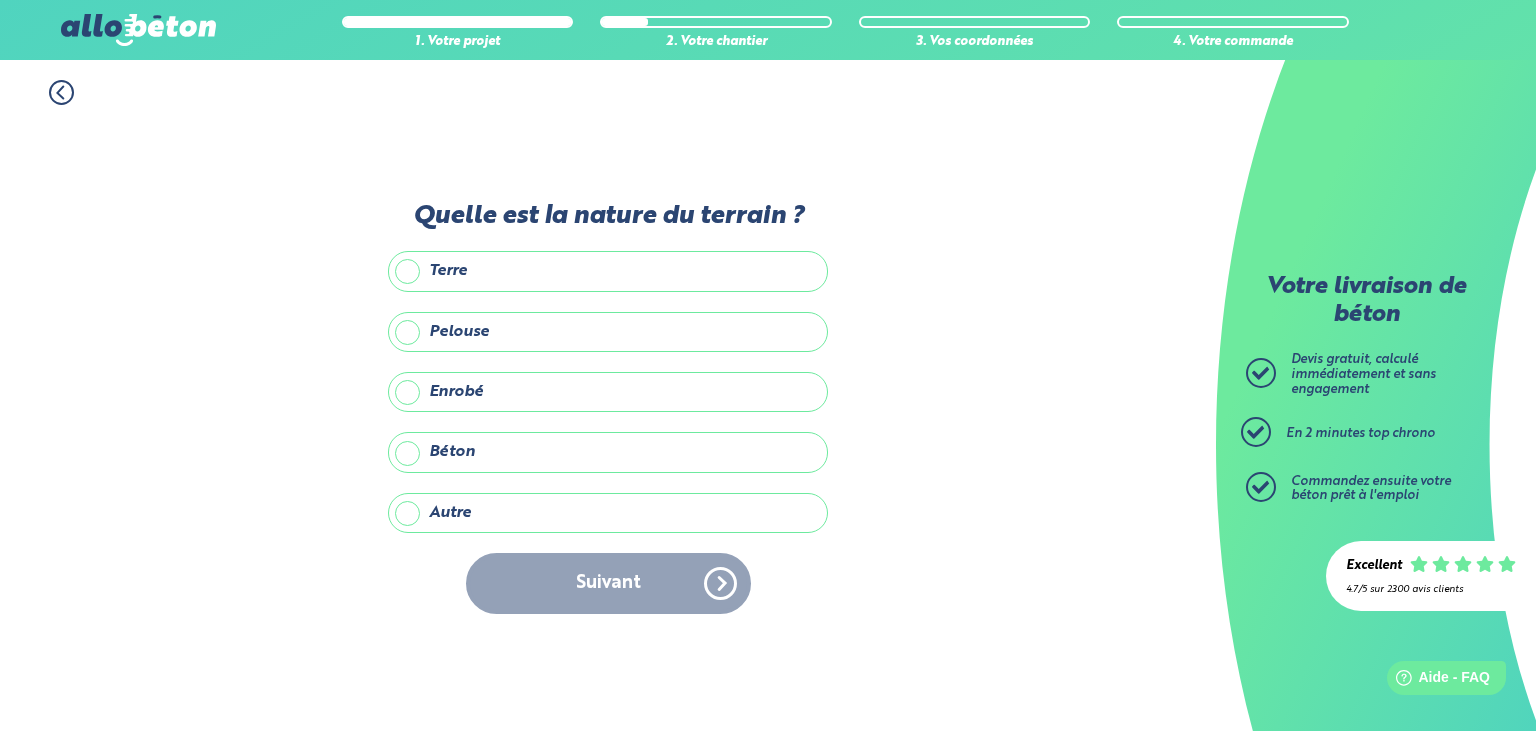 scroll, scrollTop: 0, scrollLeft: 0, axis: both 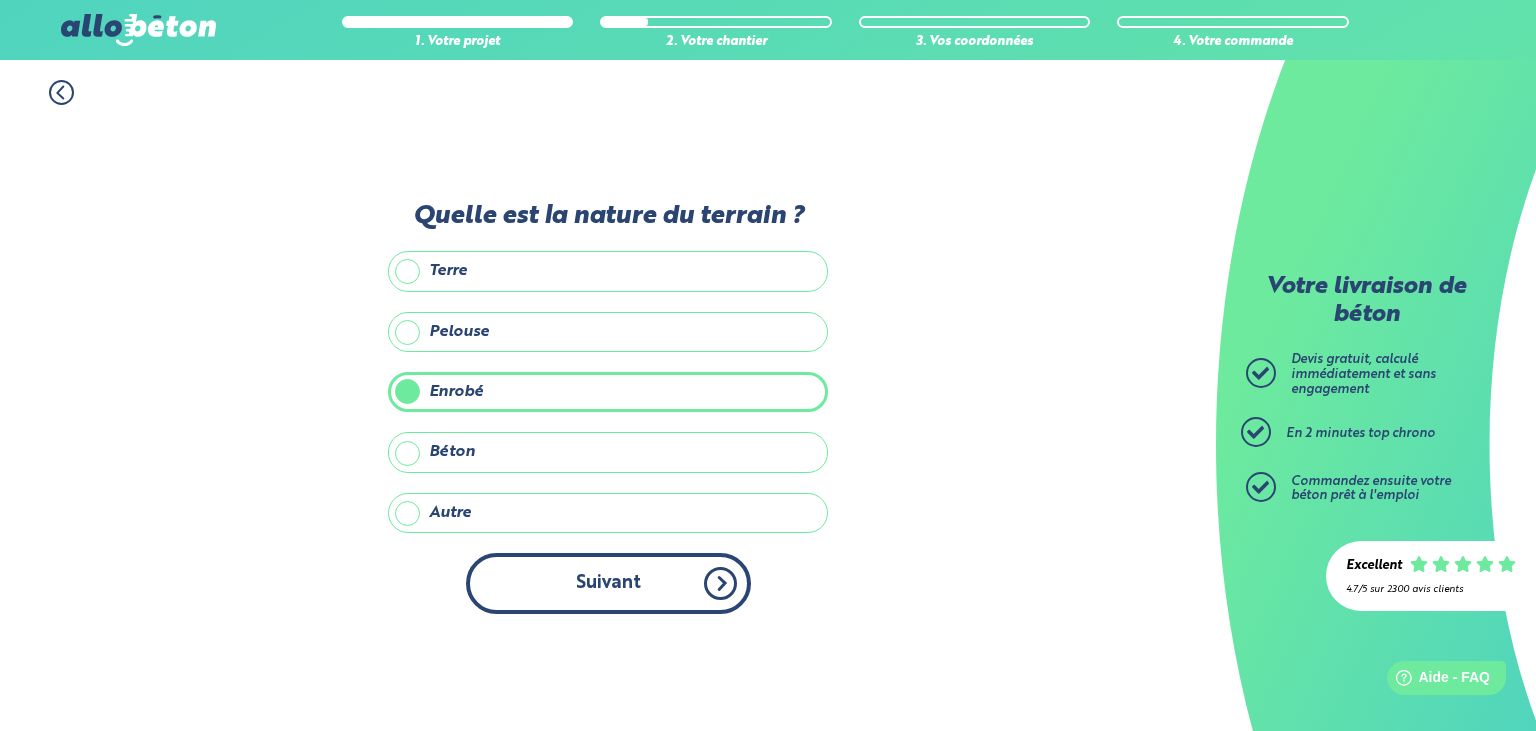 click on "Suivant" at bounding box center [608, 583] 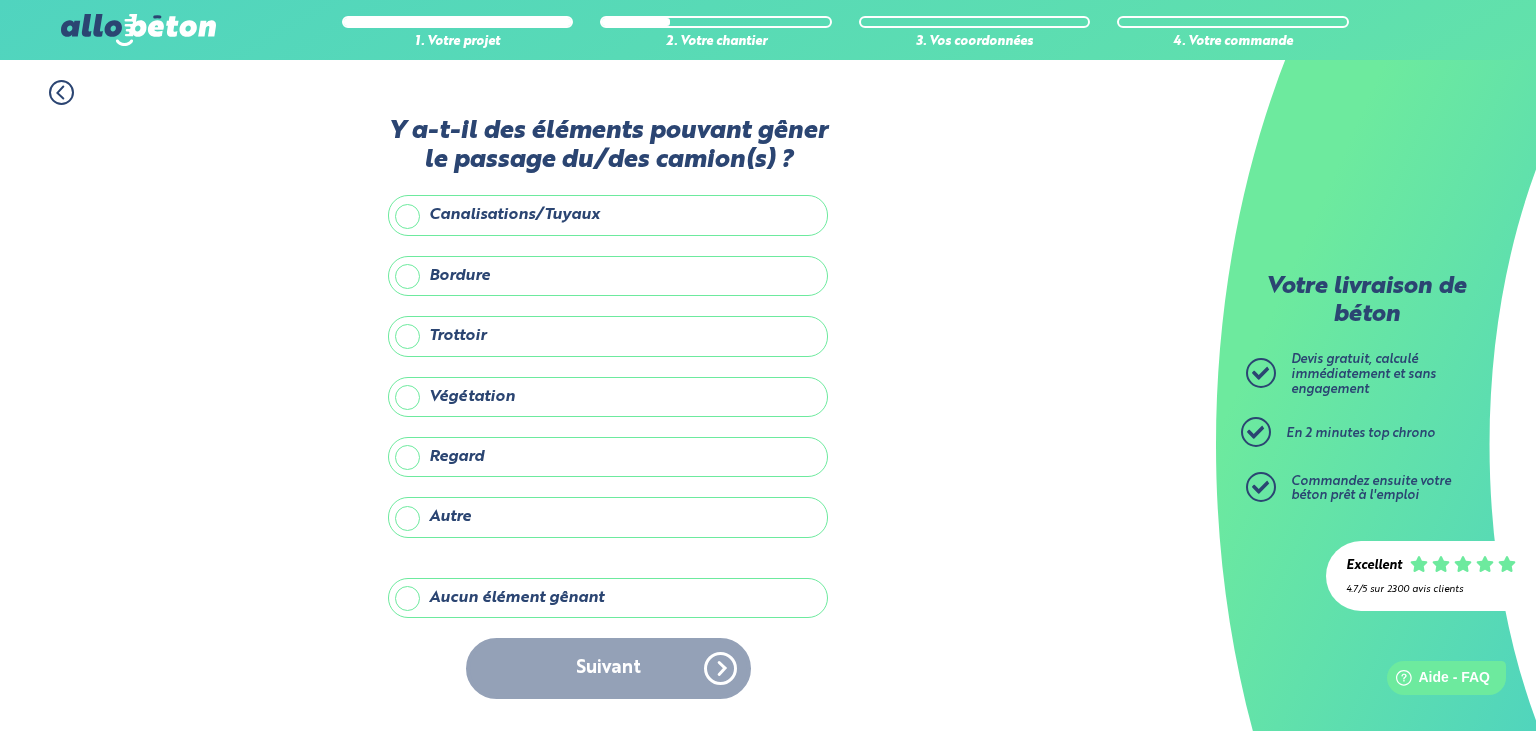 click on "Aucun élément gênant" at bounding box center [608, 598] 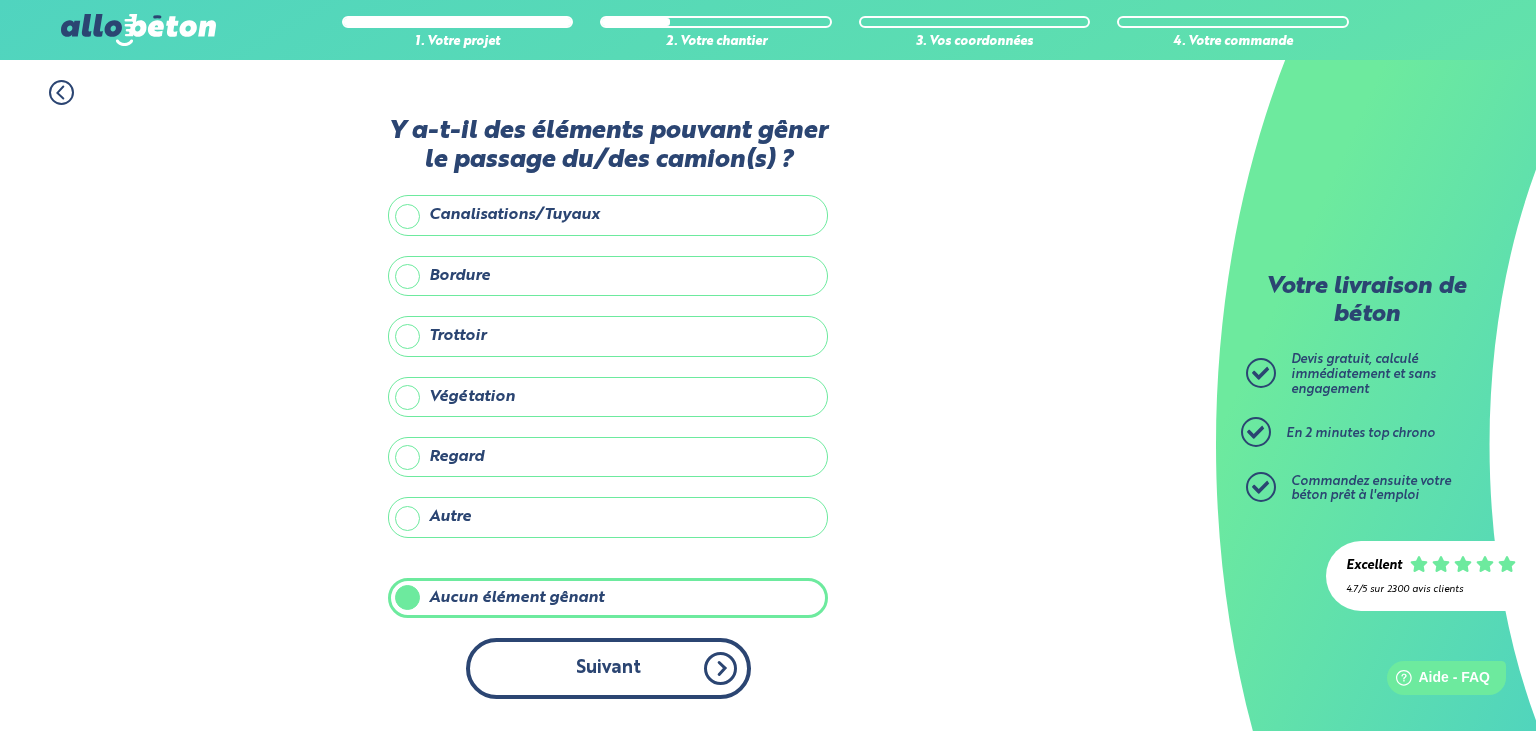 click on "Suivant" at bounding box center (608, 668) 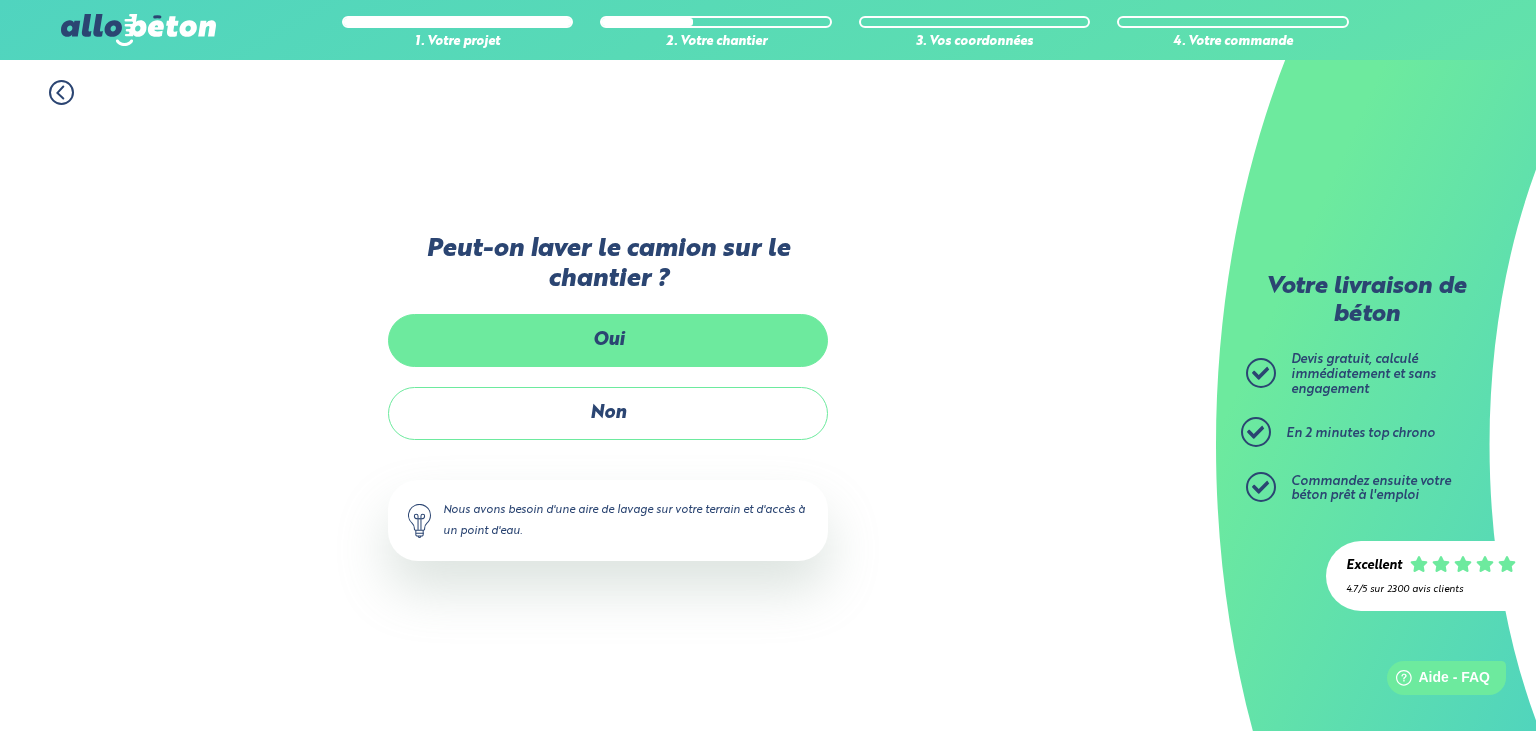 click on "Oui" at bounding box center (608, 340) 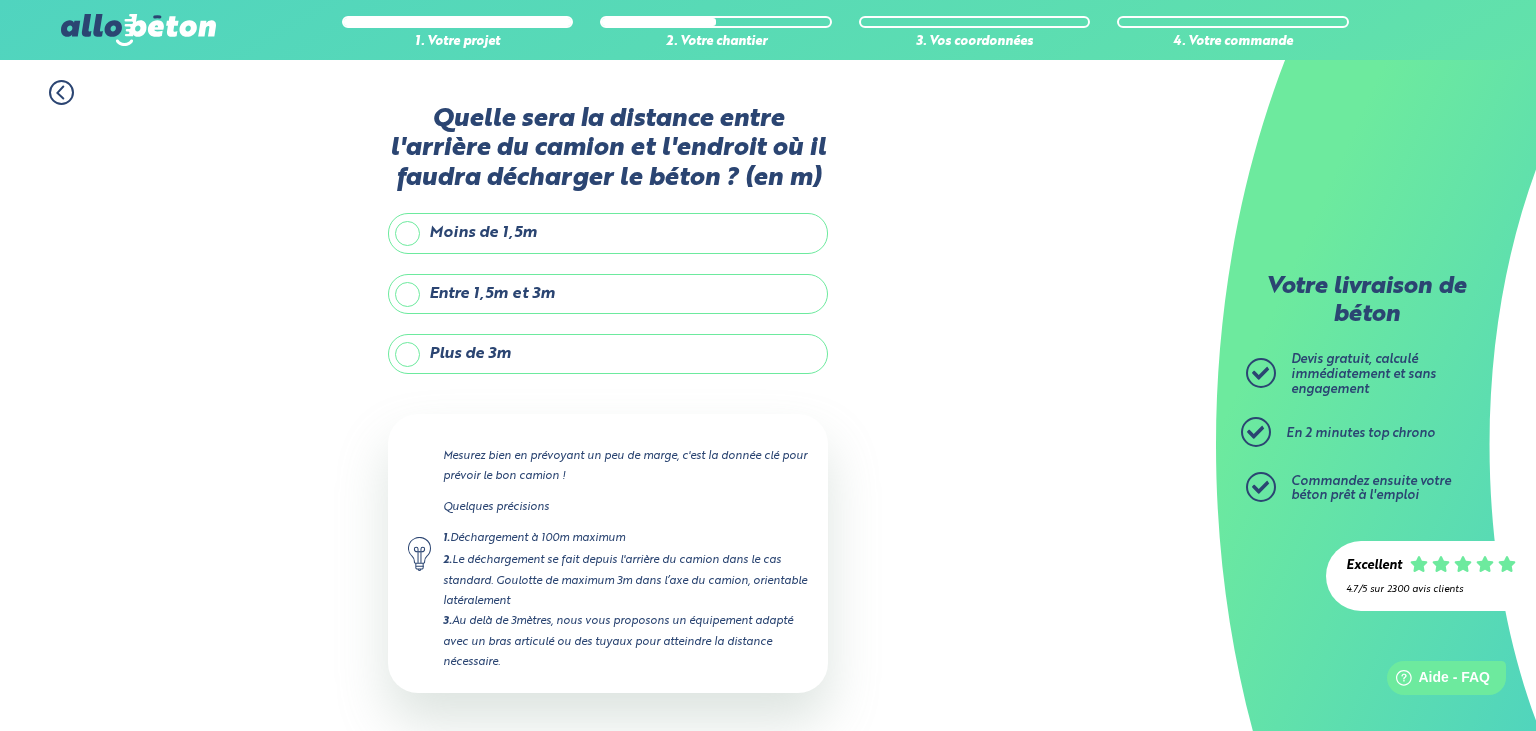 click on "Entre 1,5m et 3m" at bounding box center (608, 294) 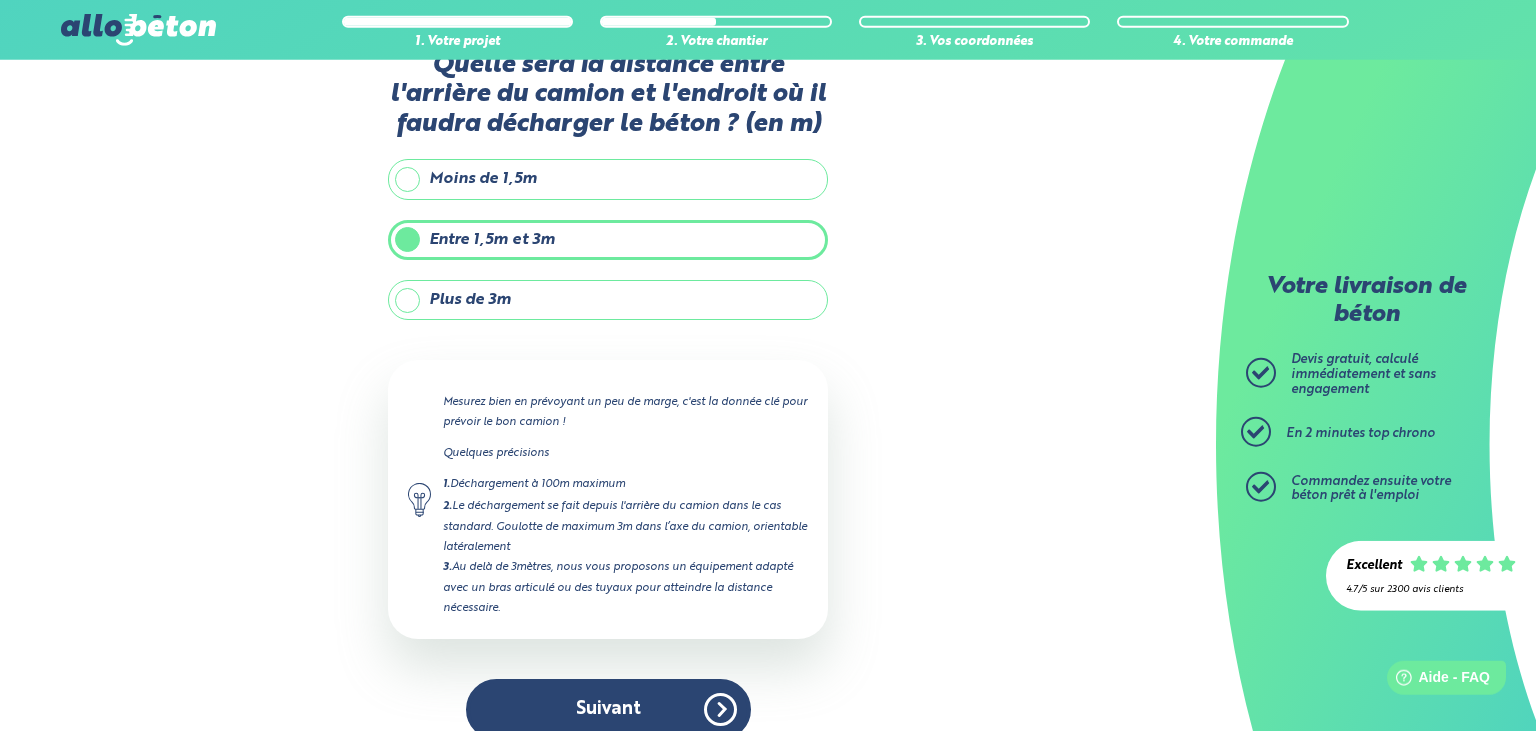 scroll, scrollTop: 77, scrollLeft: 0, axis: vertical 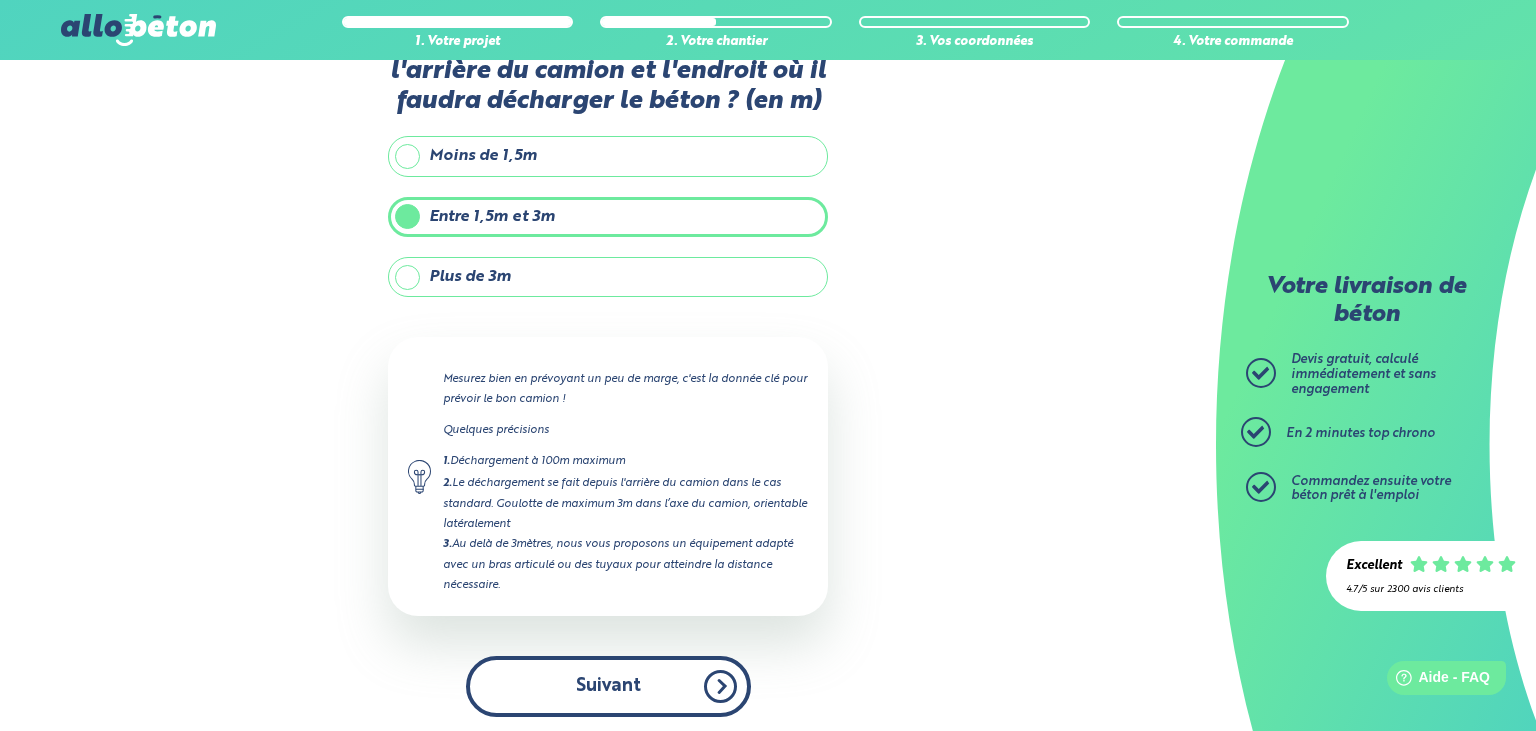 click on "Suivant" at bounding box center (608, 686) 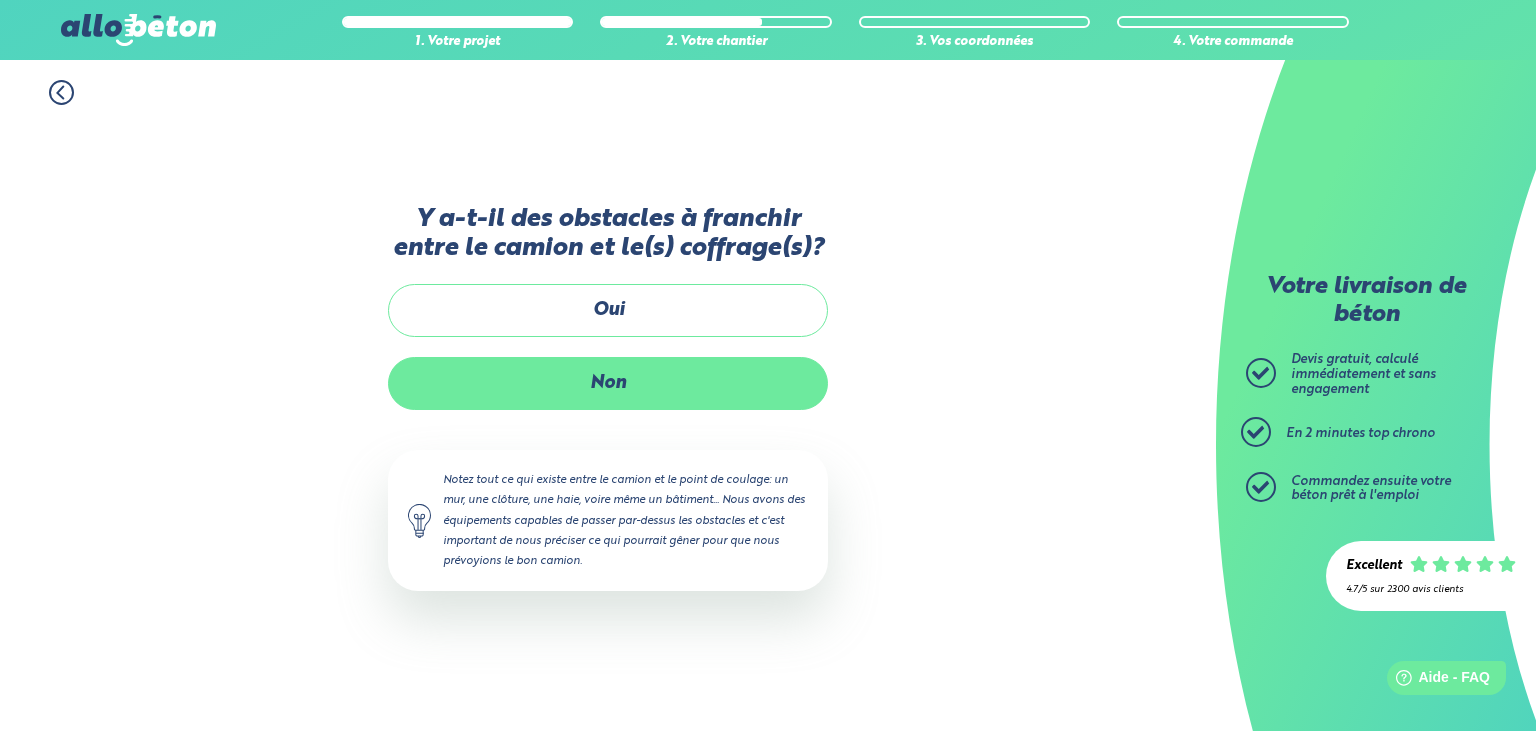 click on "Non" at bounding box center [608, 383] 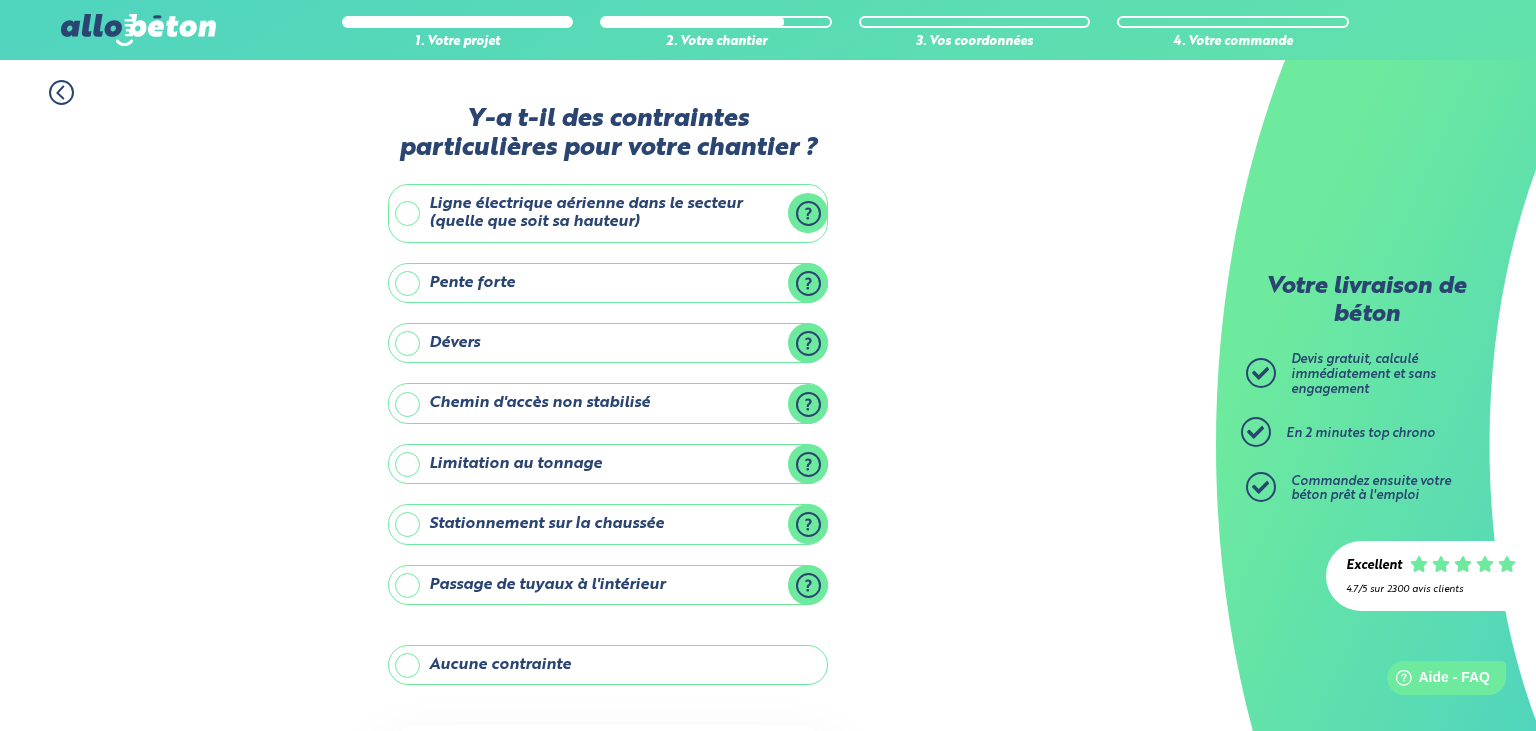 click on "Ligne électrique aérienne dans le secteur (quelle que soit sa hauteur)" at bounding box center (608, 213) 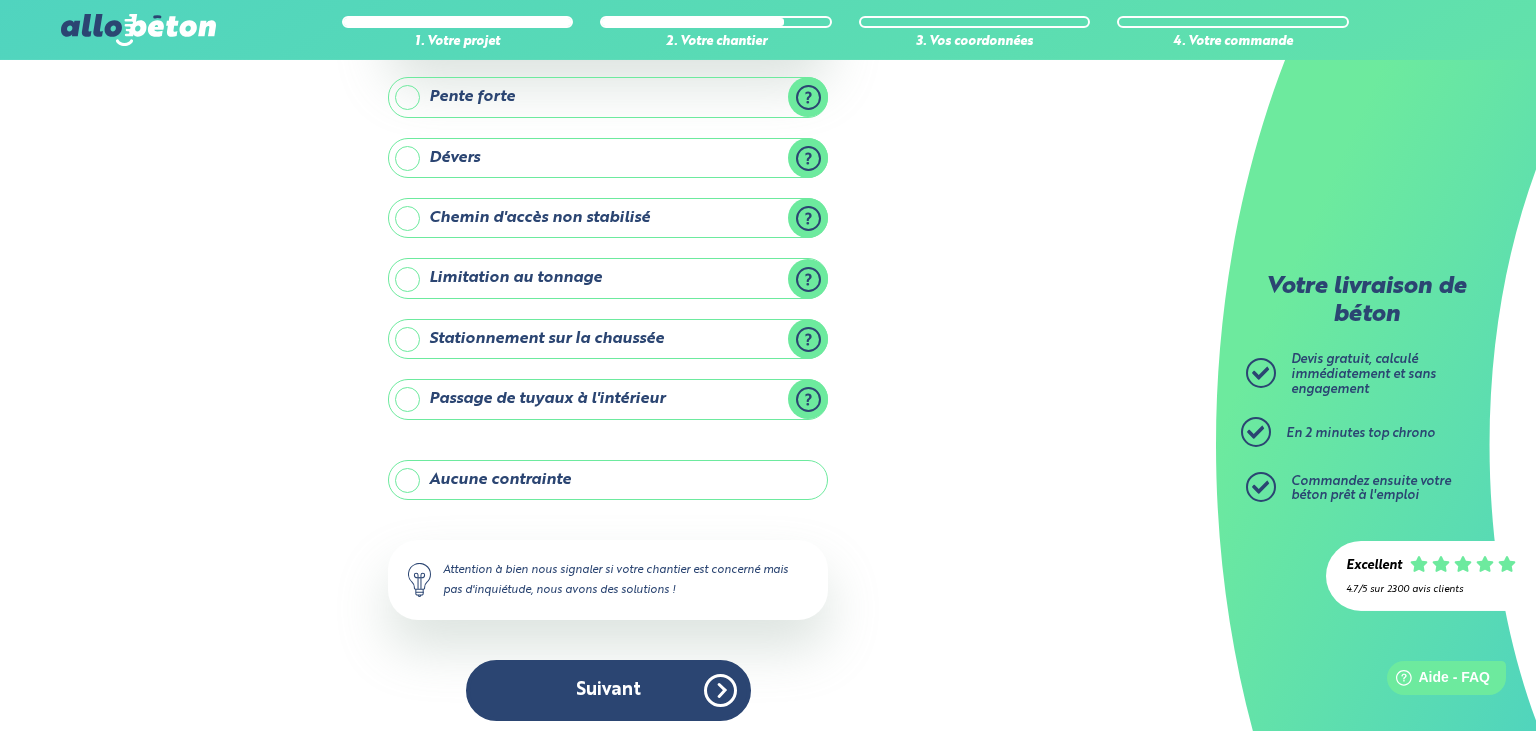 scroll, scrollTop: 332, scrollLeft: 0, axis: vertical 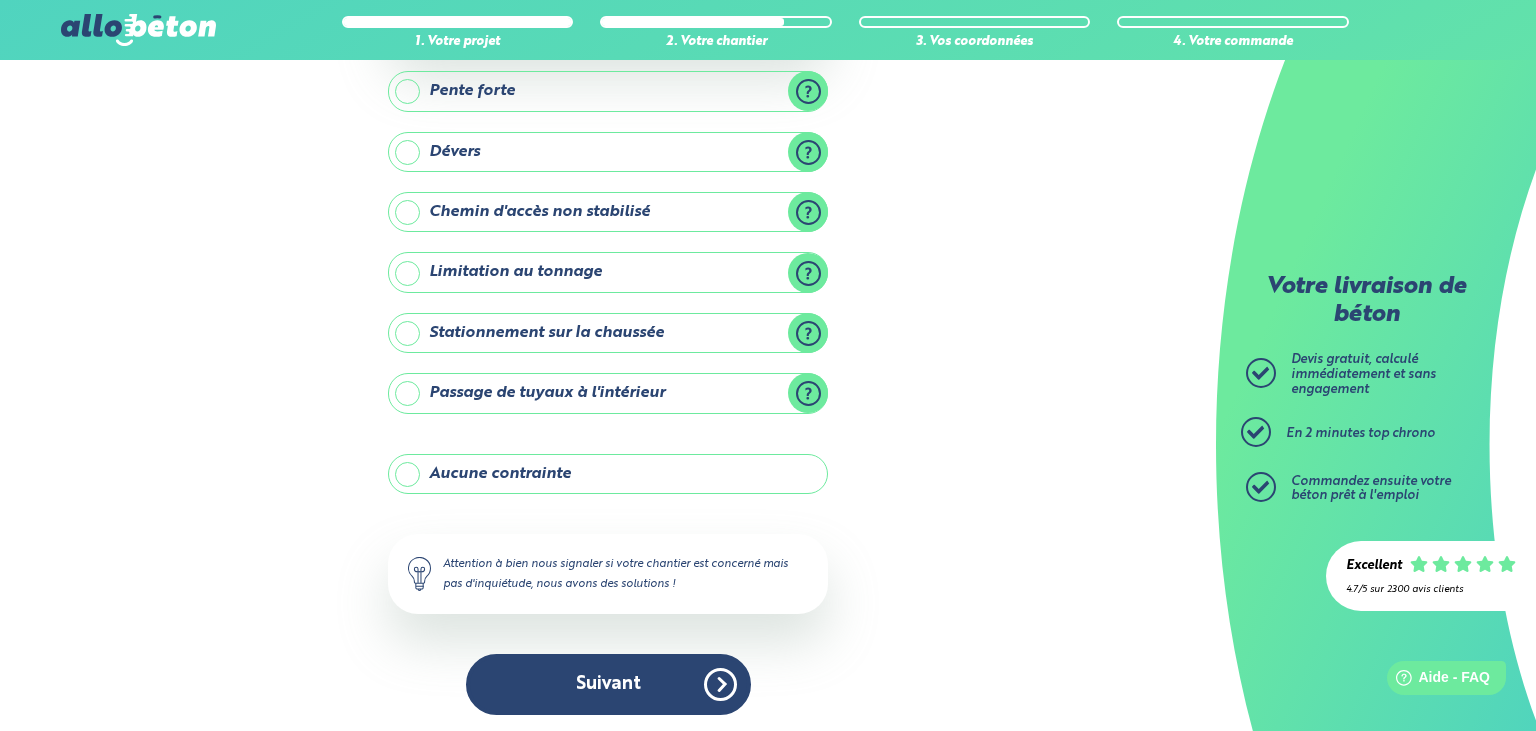 click on "Stationnement sur la chaussée" at bounding box center [608, 333] 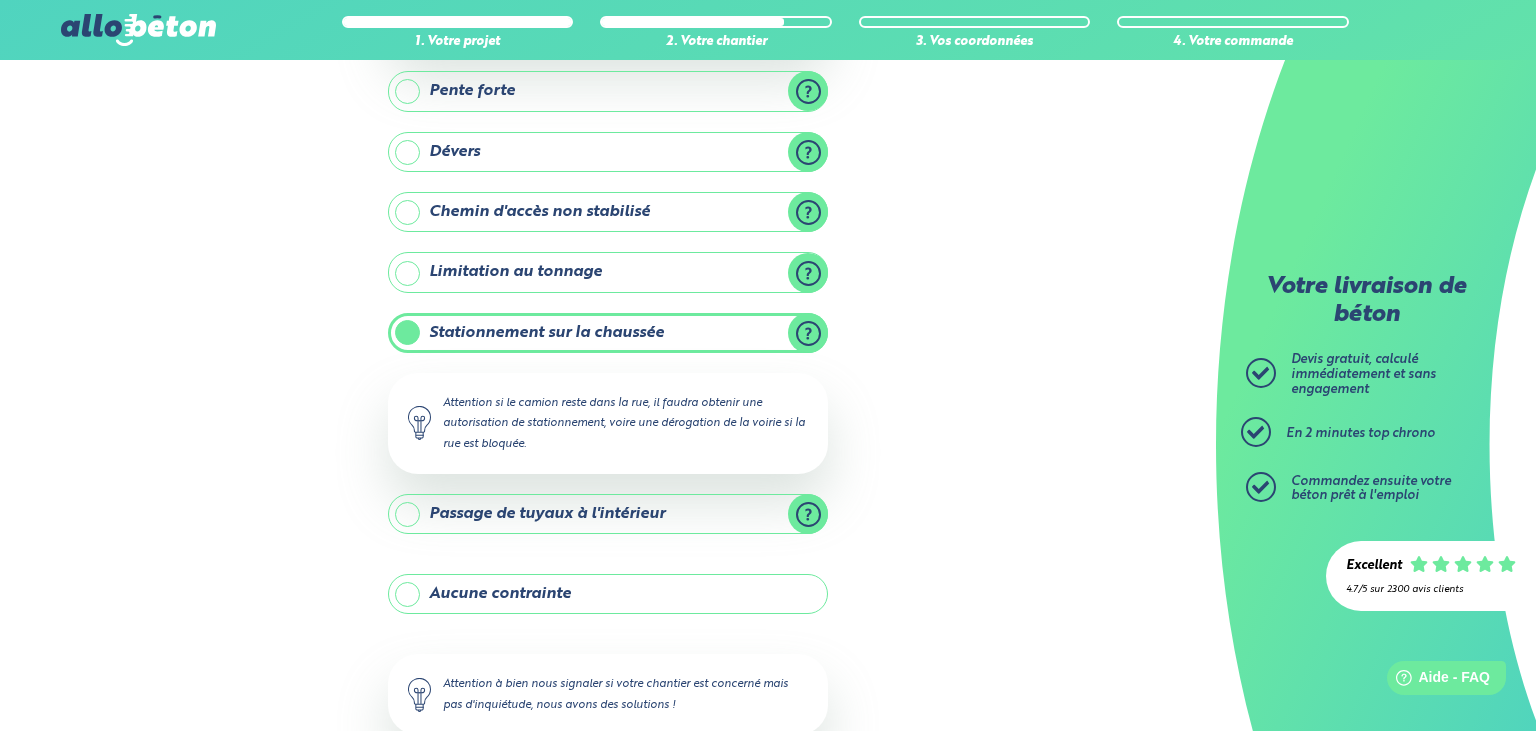 click on "Stationnement sur la chaussée" at bounding box center (608, 333) 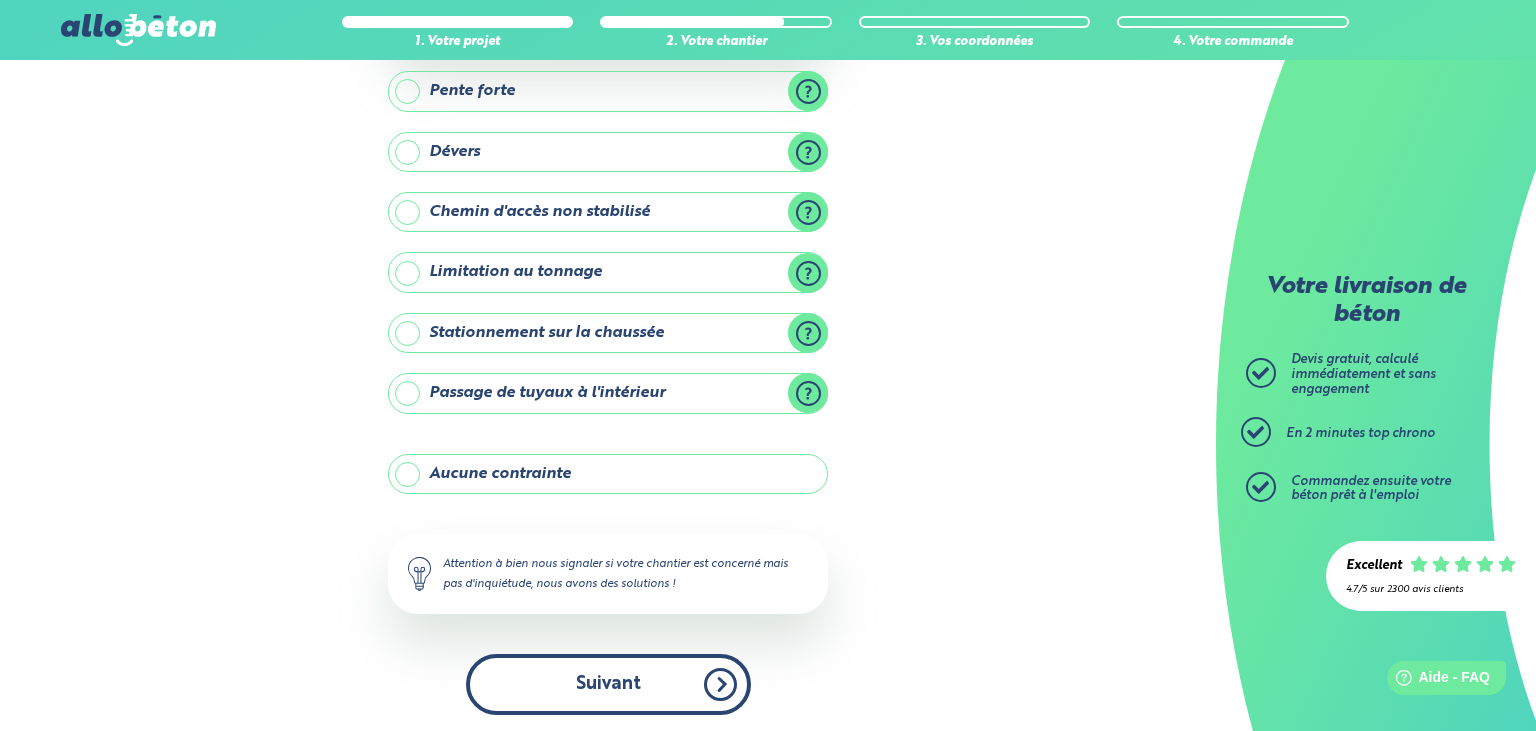 click on "Suivant" at bounding box center (608, 684) 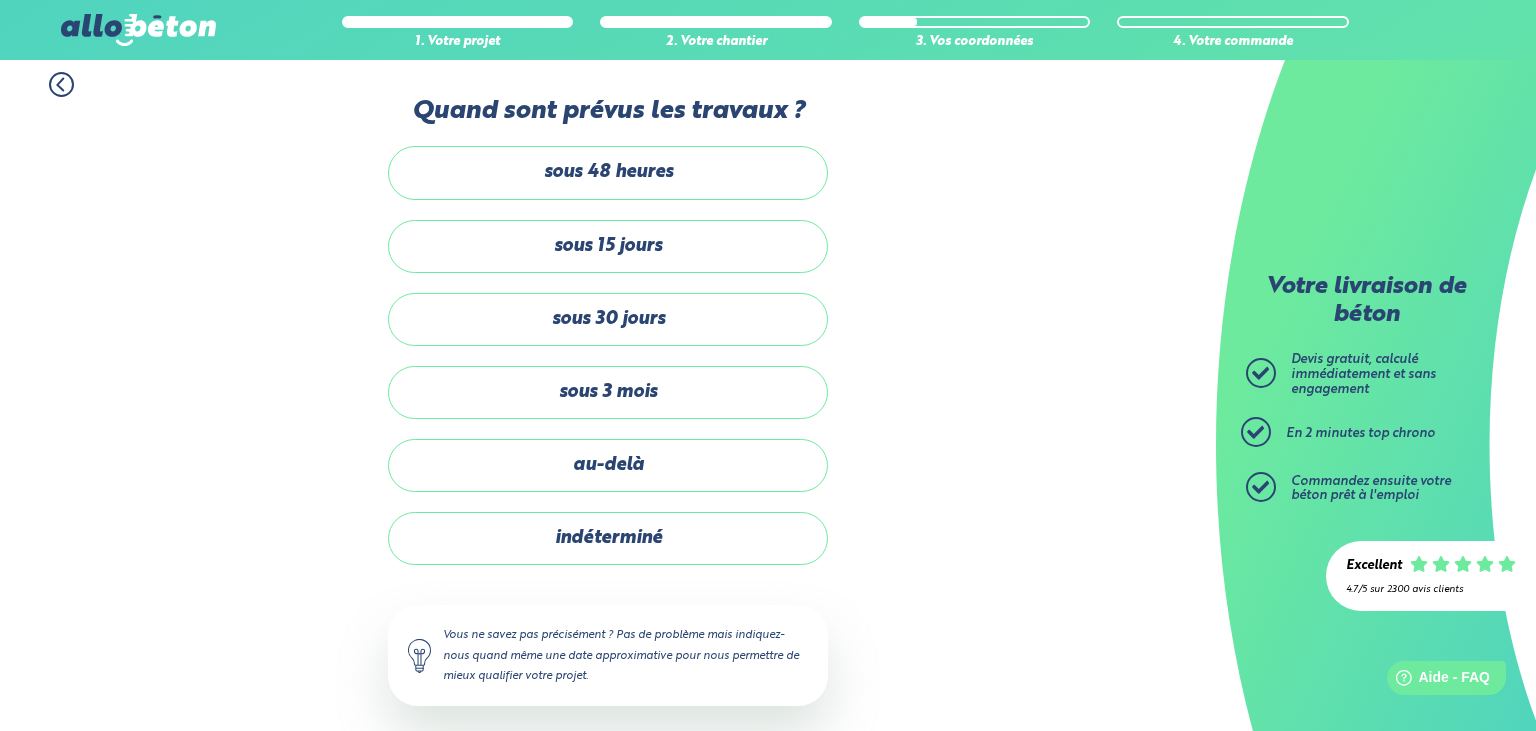 scroll, scrollTop: 0, scrollLeft: 0, axis: both 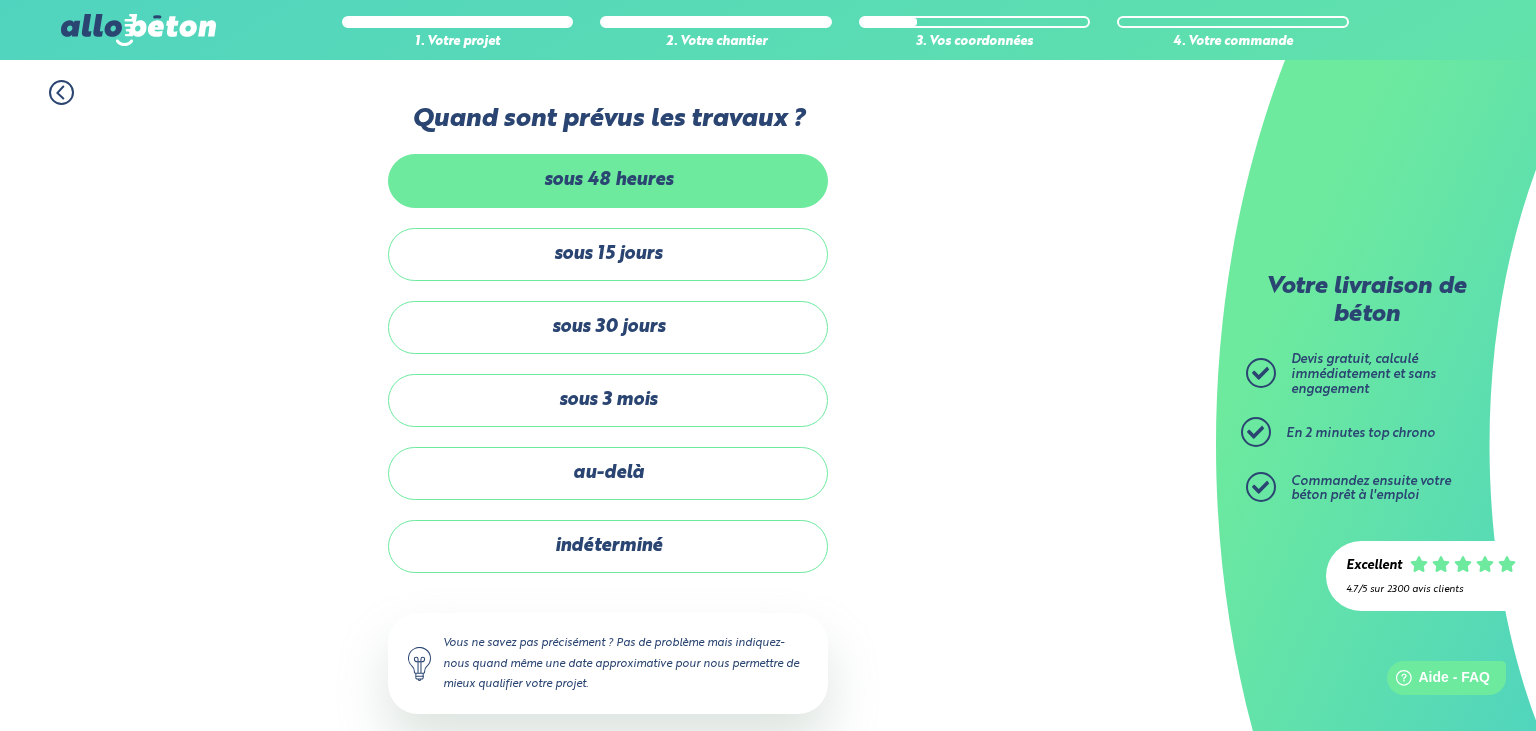 click on "sous 48 heures" at bounding box center (608, 180) 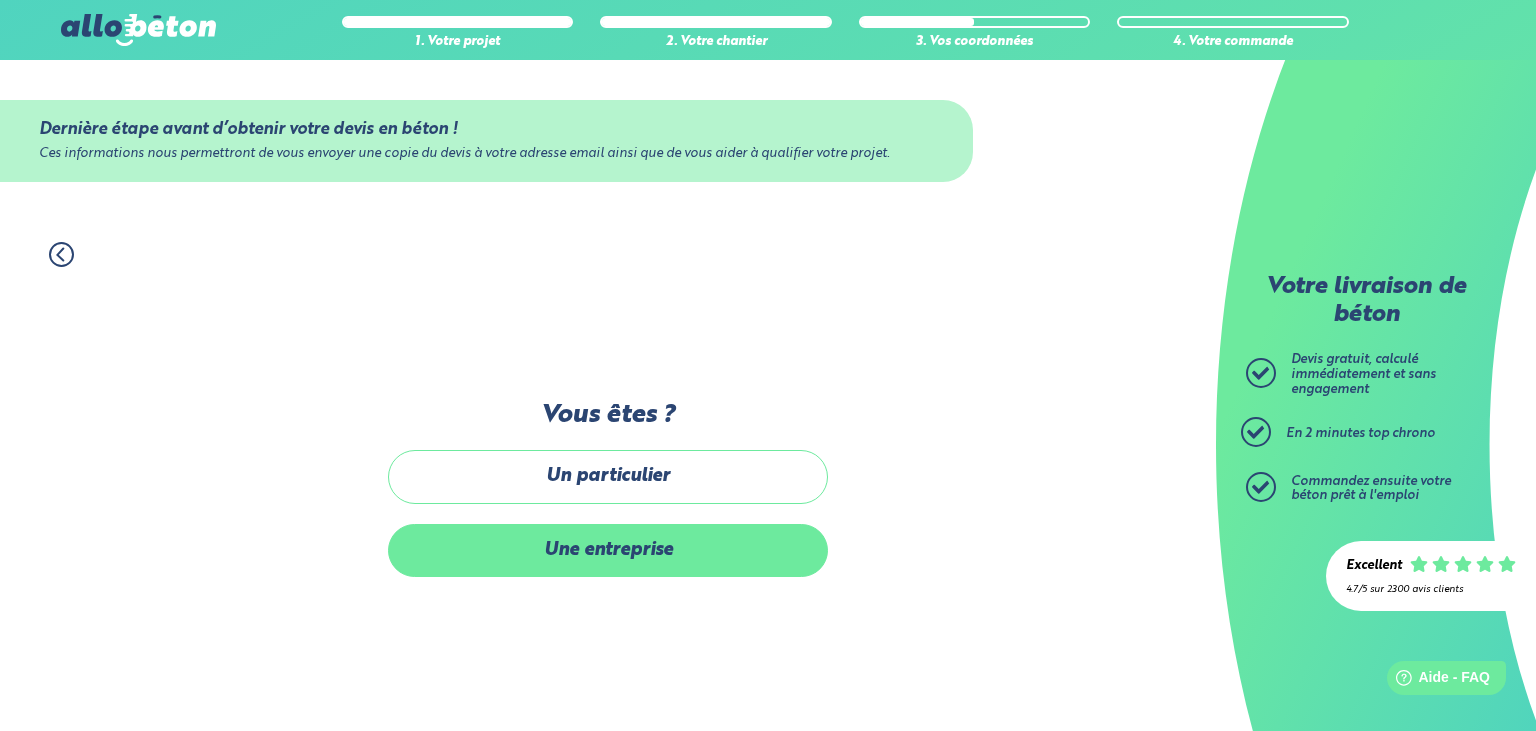 click on "Une entreprise" at bounding box center (608, 550) 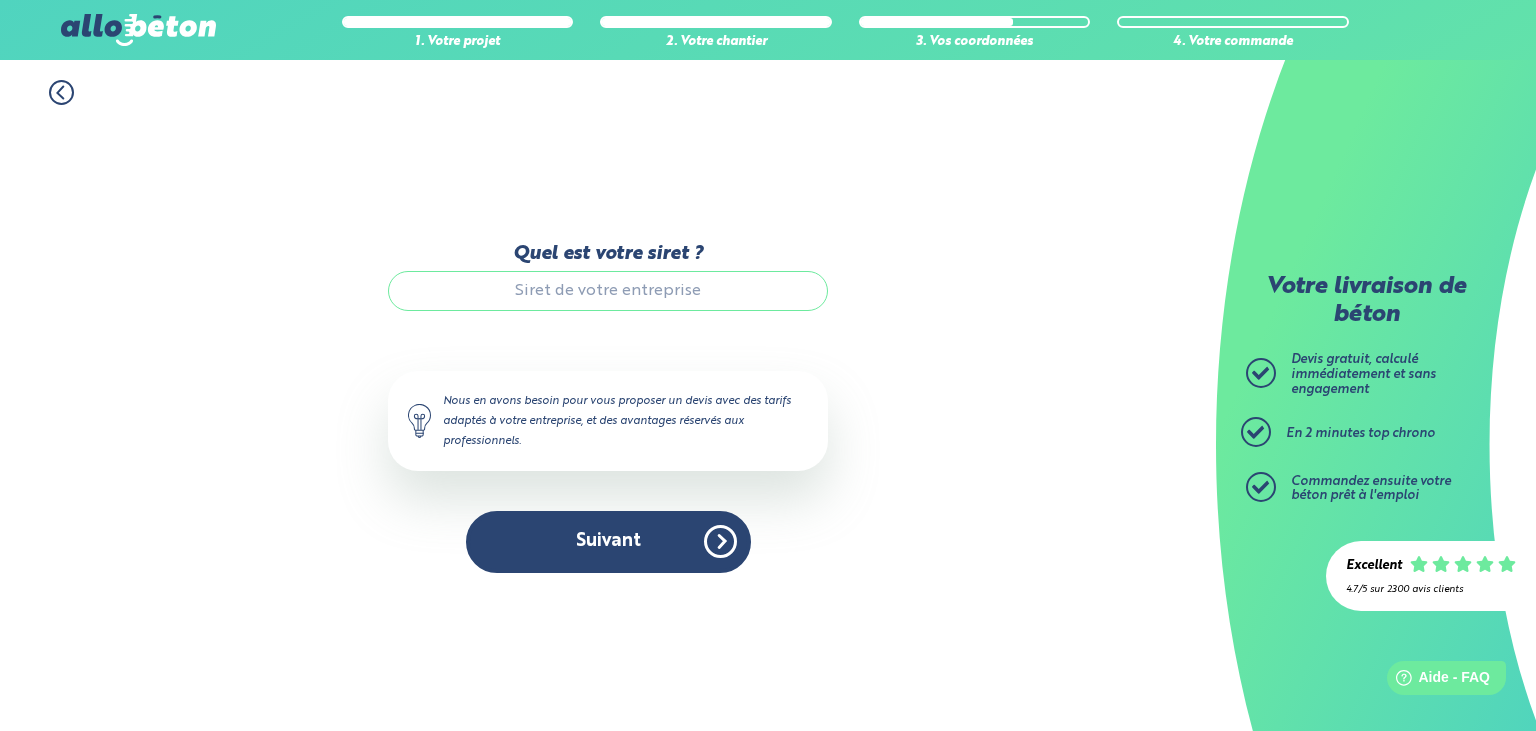 click on "Quel est votre siret ?" at bounding box center [608, 291] 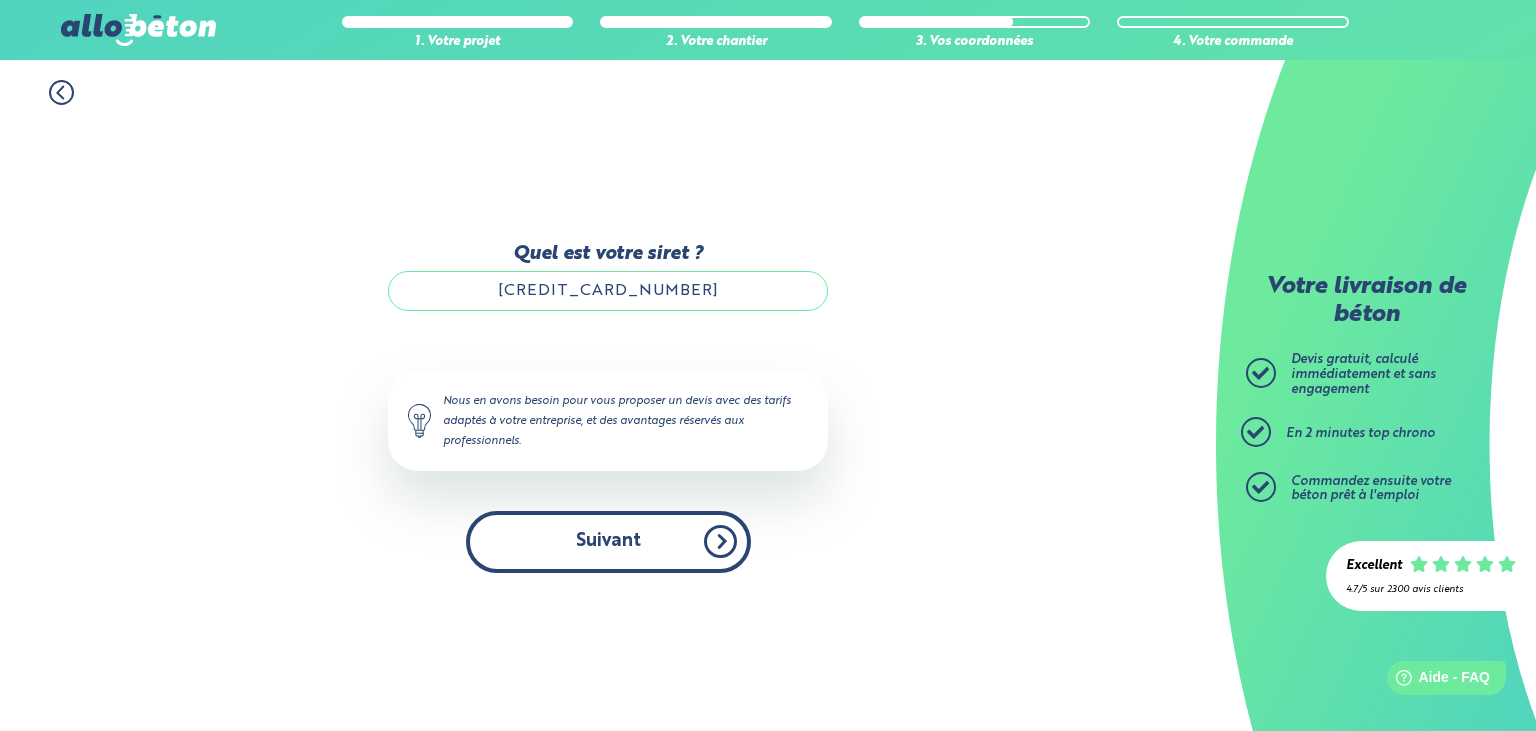 type on "[CREDIT_CARD_NUMBER]" 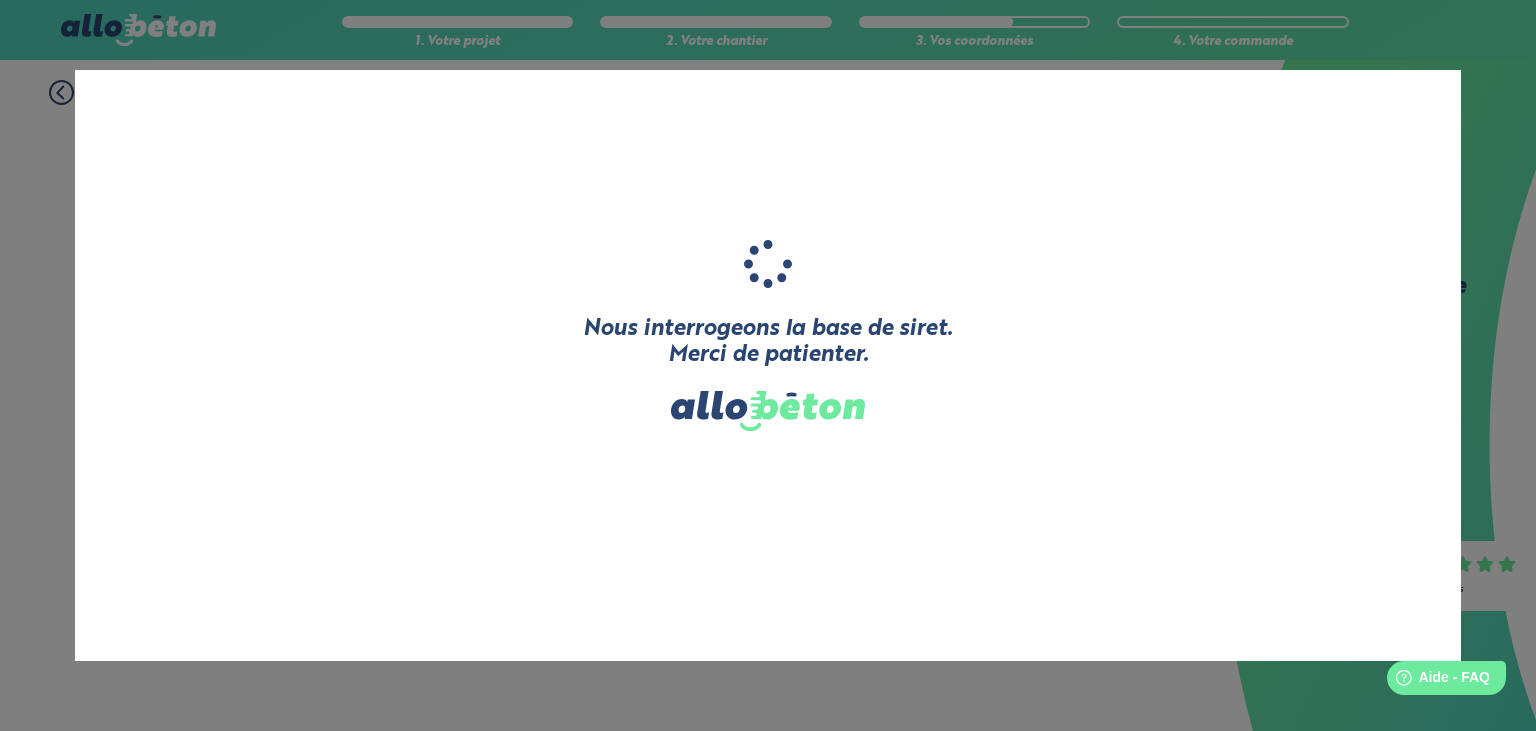 type on "GENESIS CONFORT" 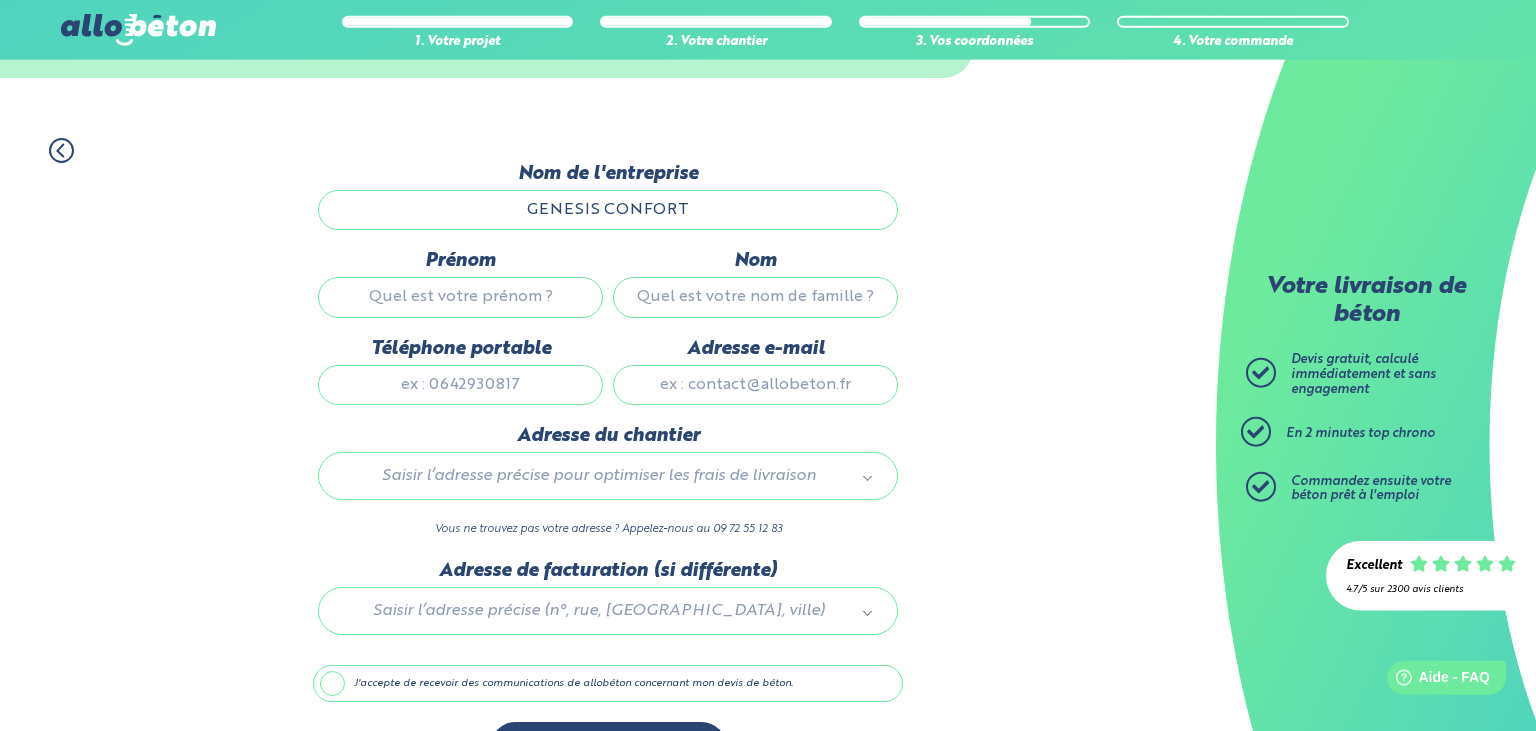 scroll, scrollTop: 105, scrollLeft: 0, axis: vertical 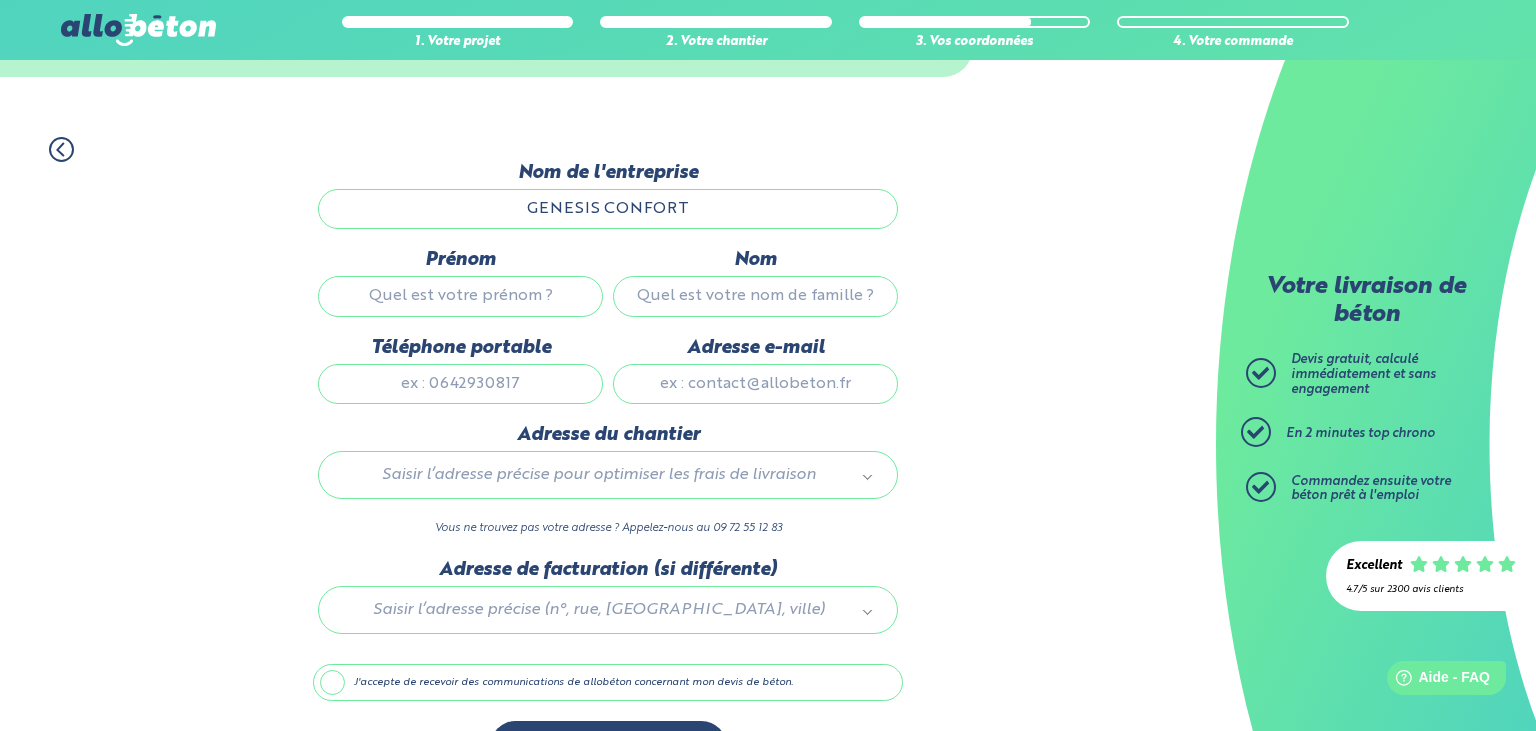 click on "Prénom" at bounding box center [460, 296] 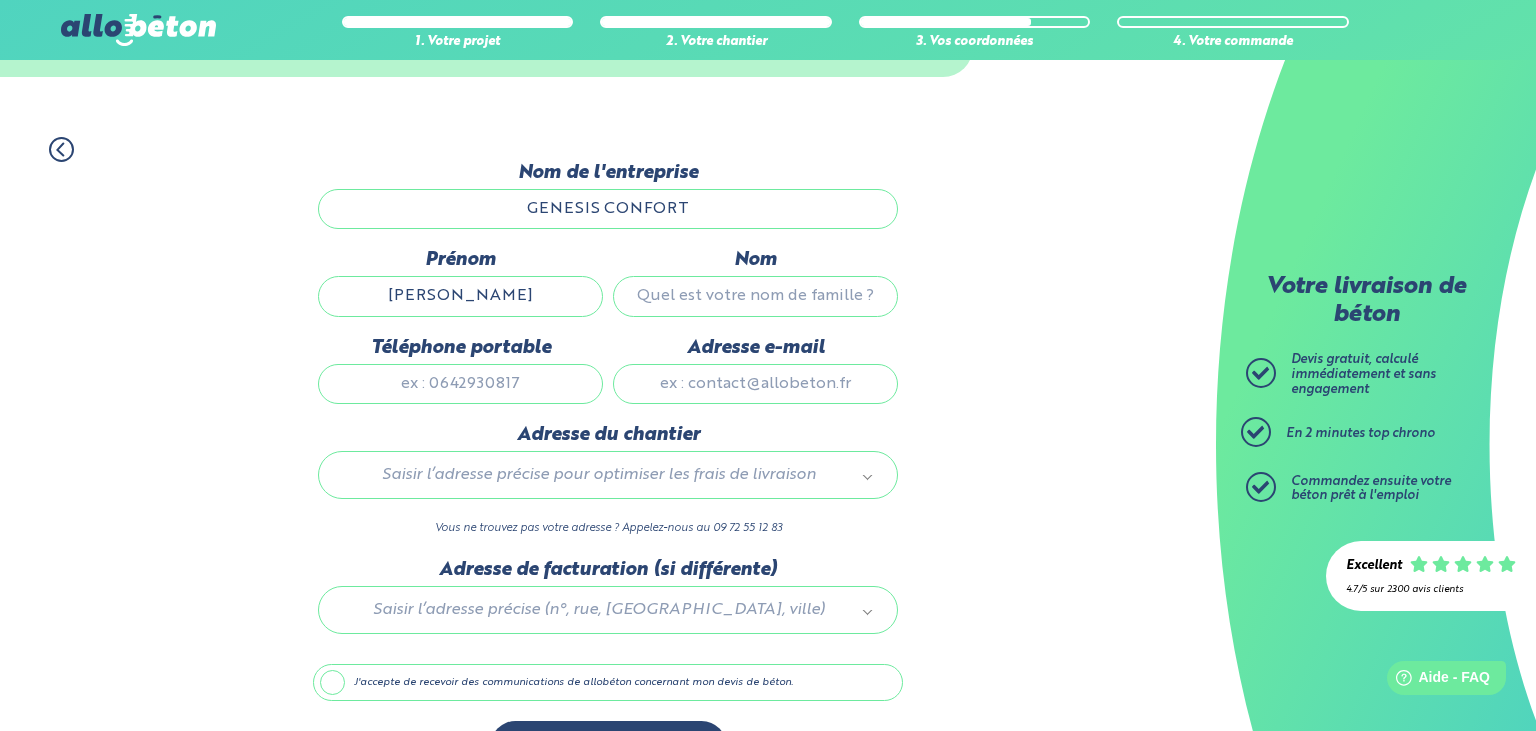 type on "[PERSON_NAME]" 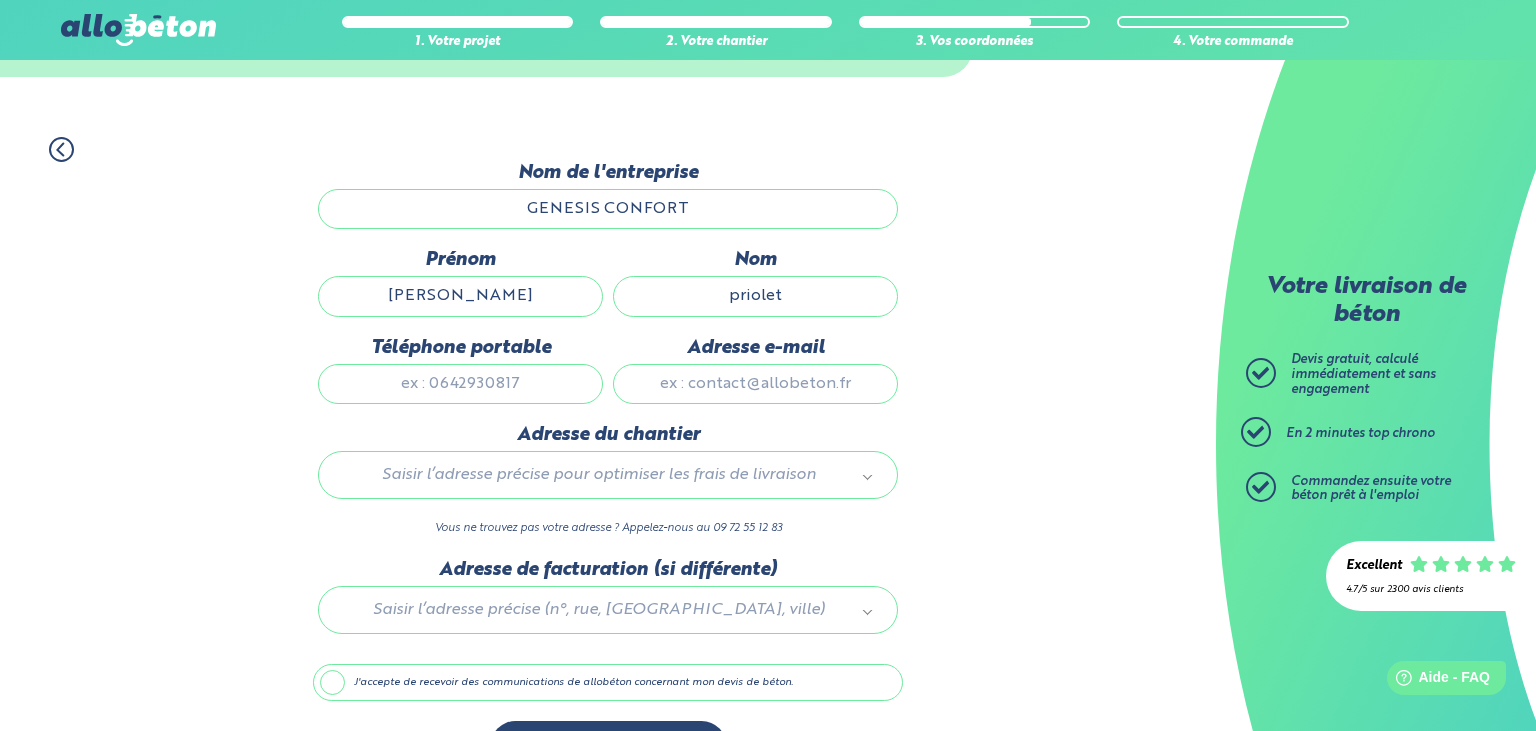 type on "priolet" 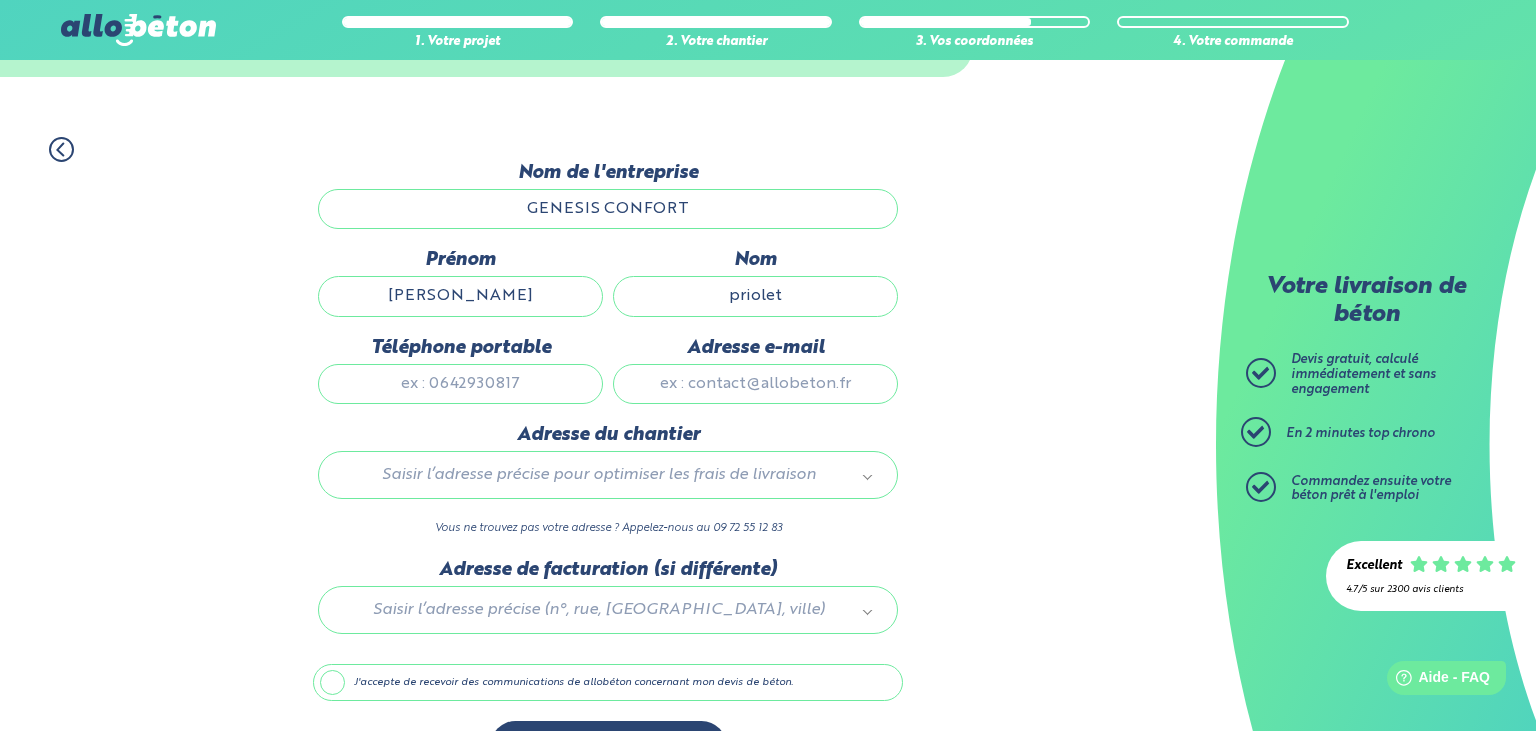 click on "Téléphone portable" at bounding box center (460, 384) 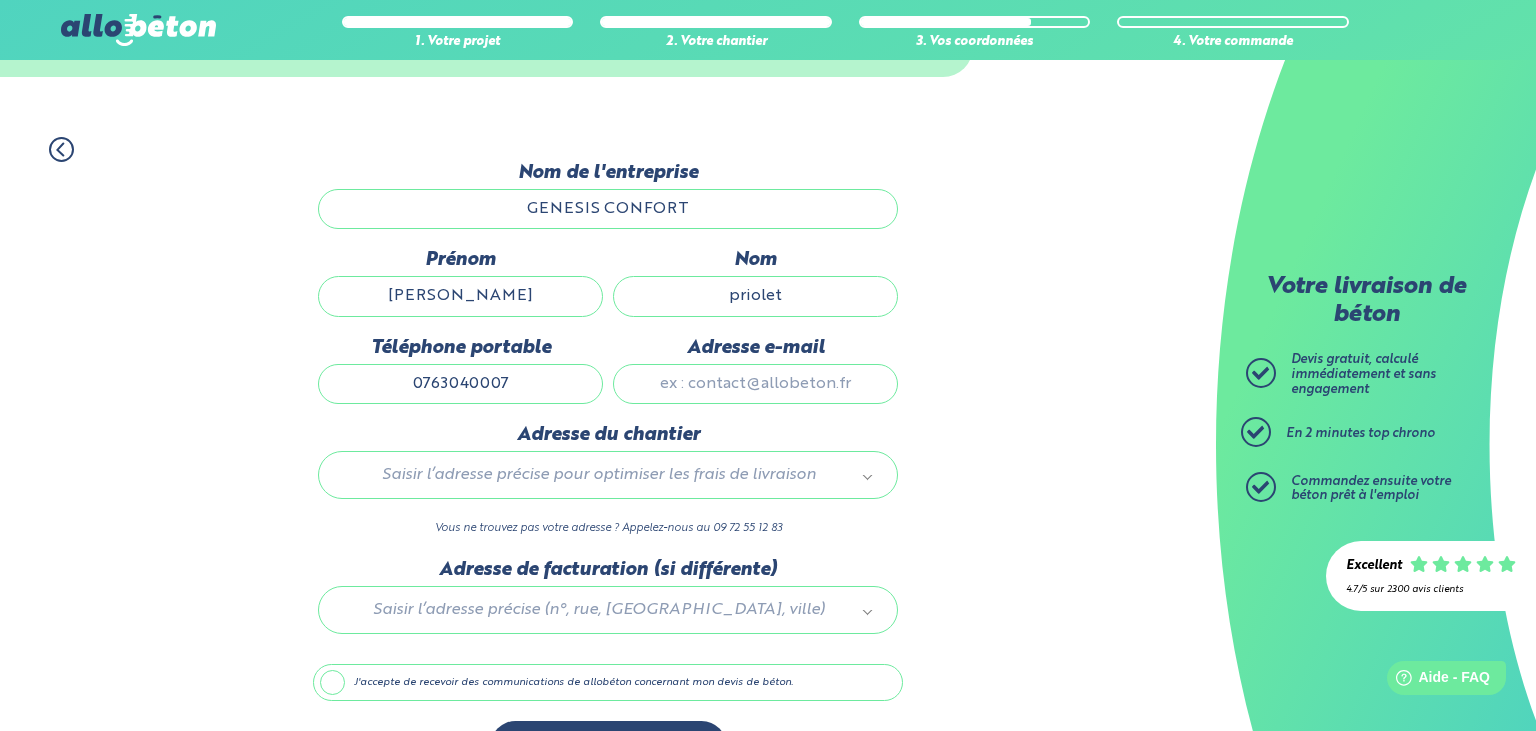 type on "0763040007" 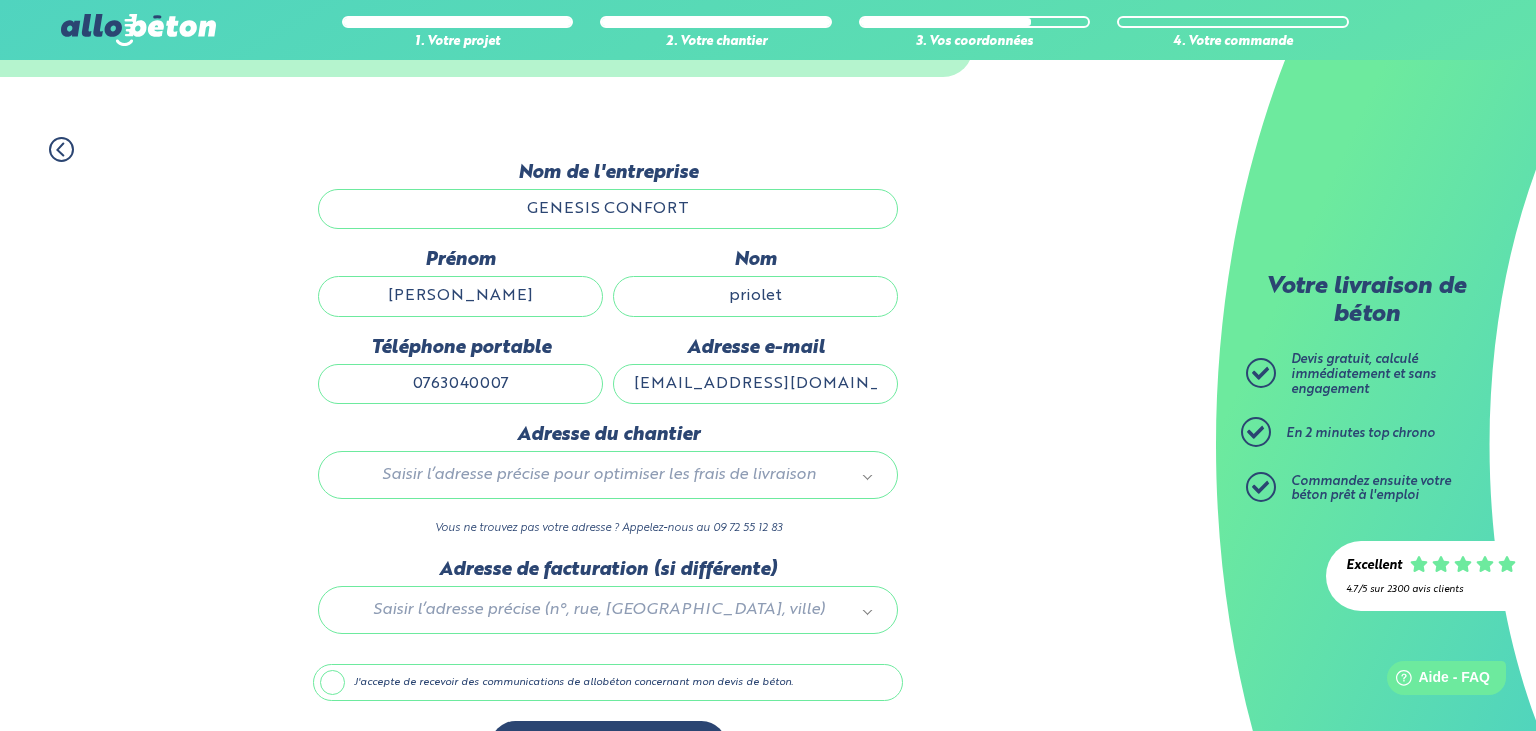 type on "[EMAIL_ADDRESS][DOMAIN_NAME]" 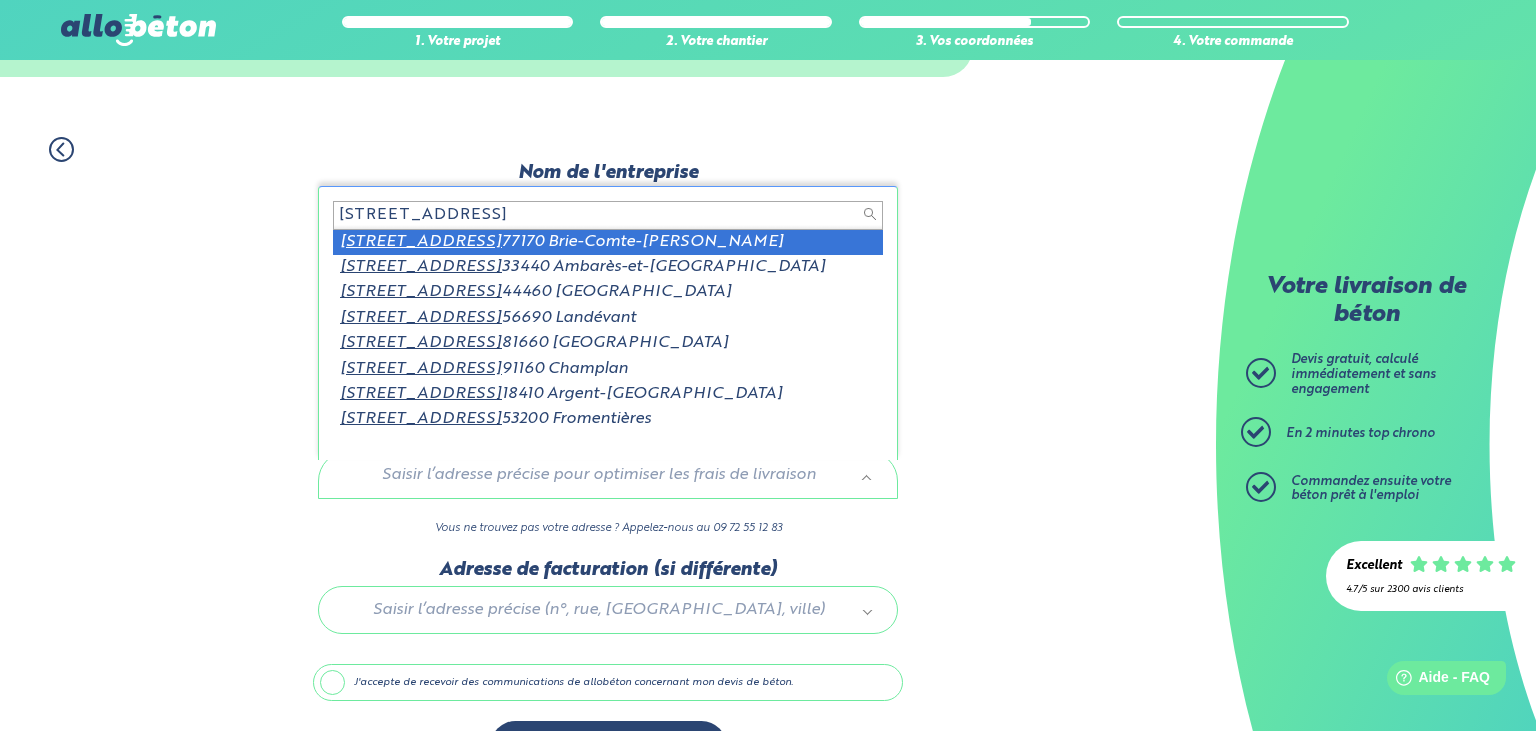 scroll, scrollTop: 2, scrollLeft: 0, axis: vertical 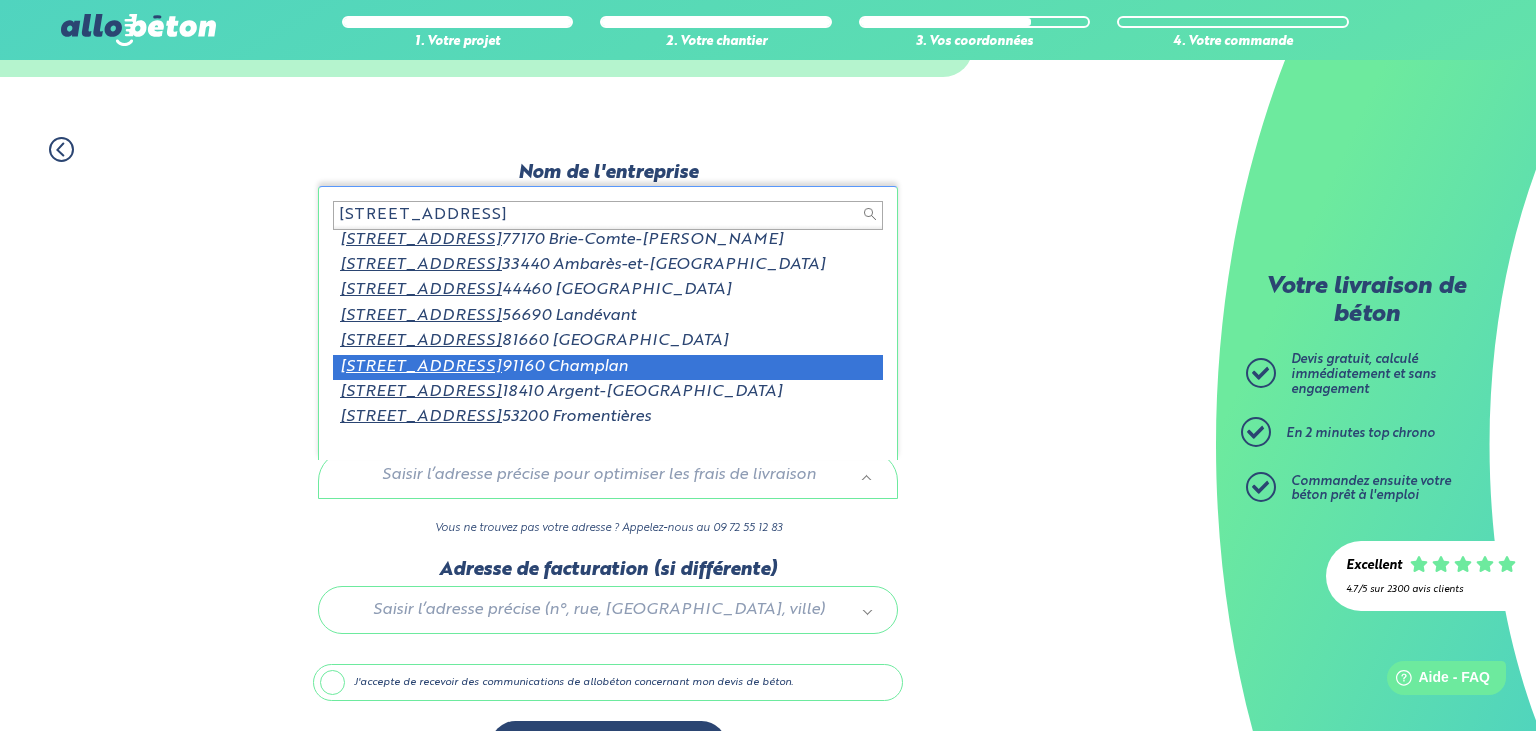 type on "[STREET_ADDRESS]" 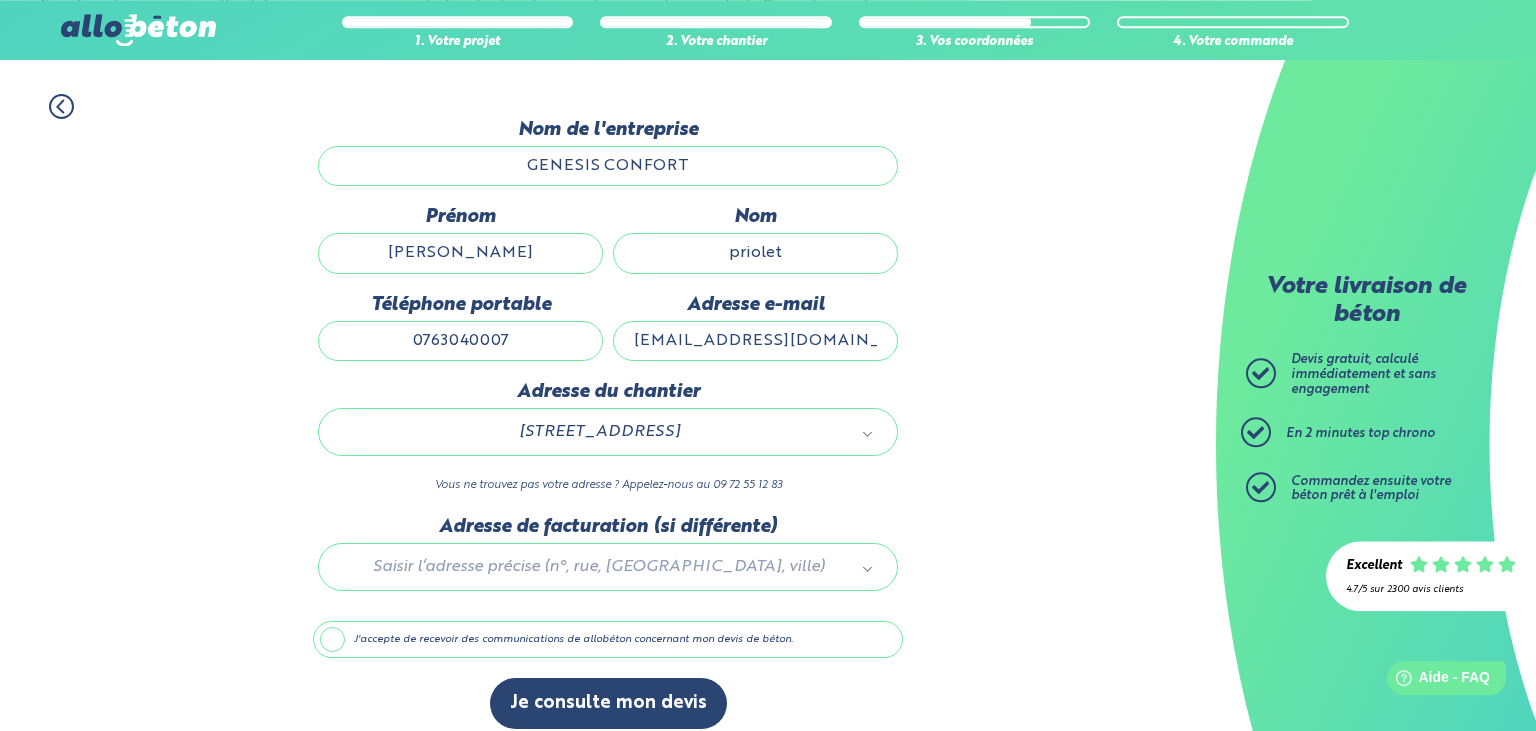 scroll, scrollTop: 176, scrollLeft: 0, axis: vertical 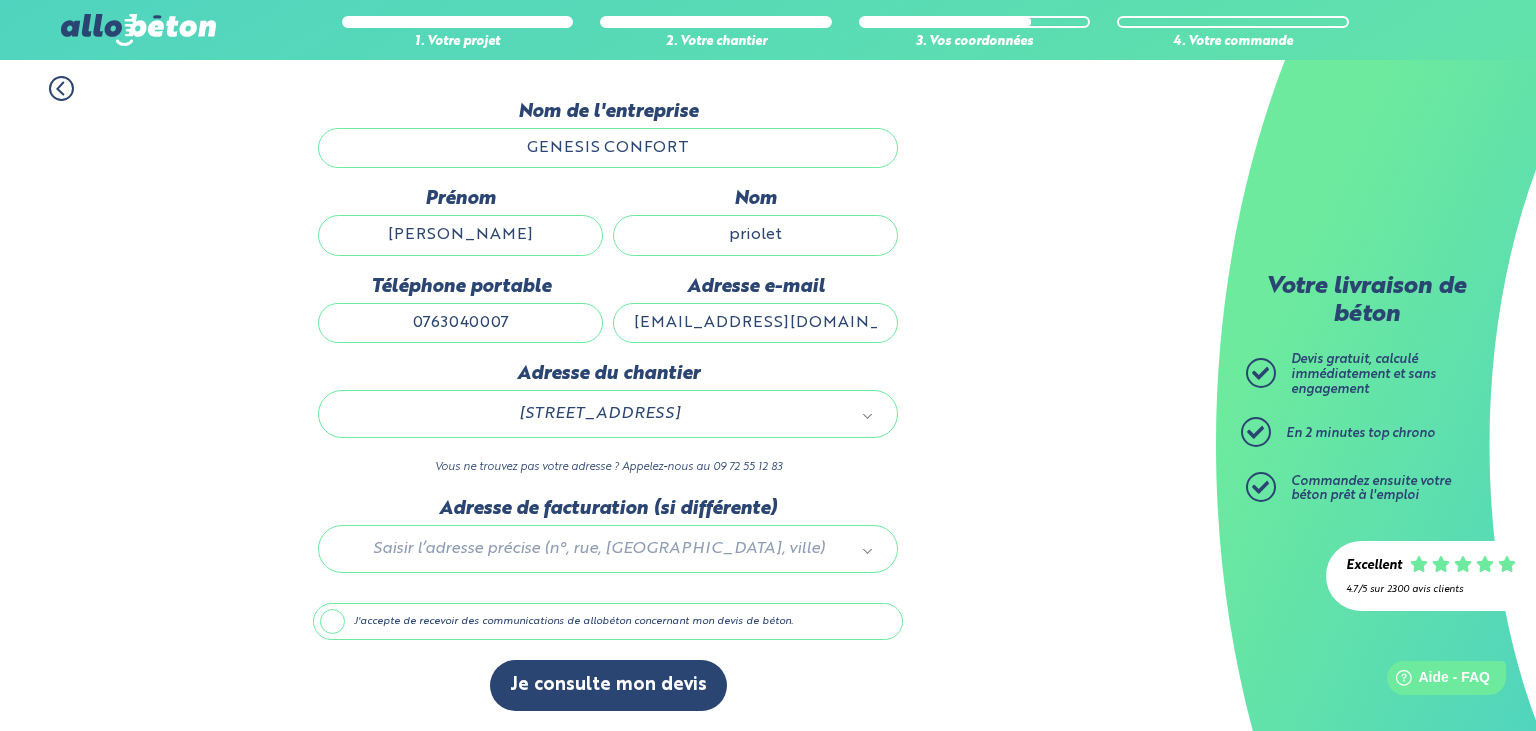 click at bounding box center [608, 545] 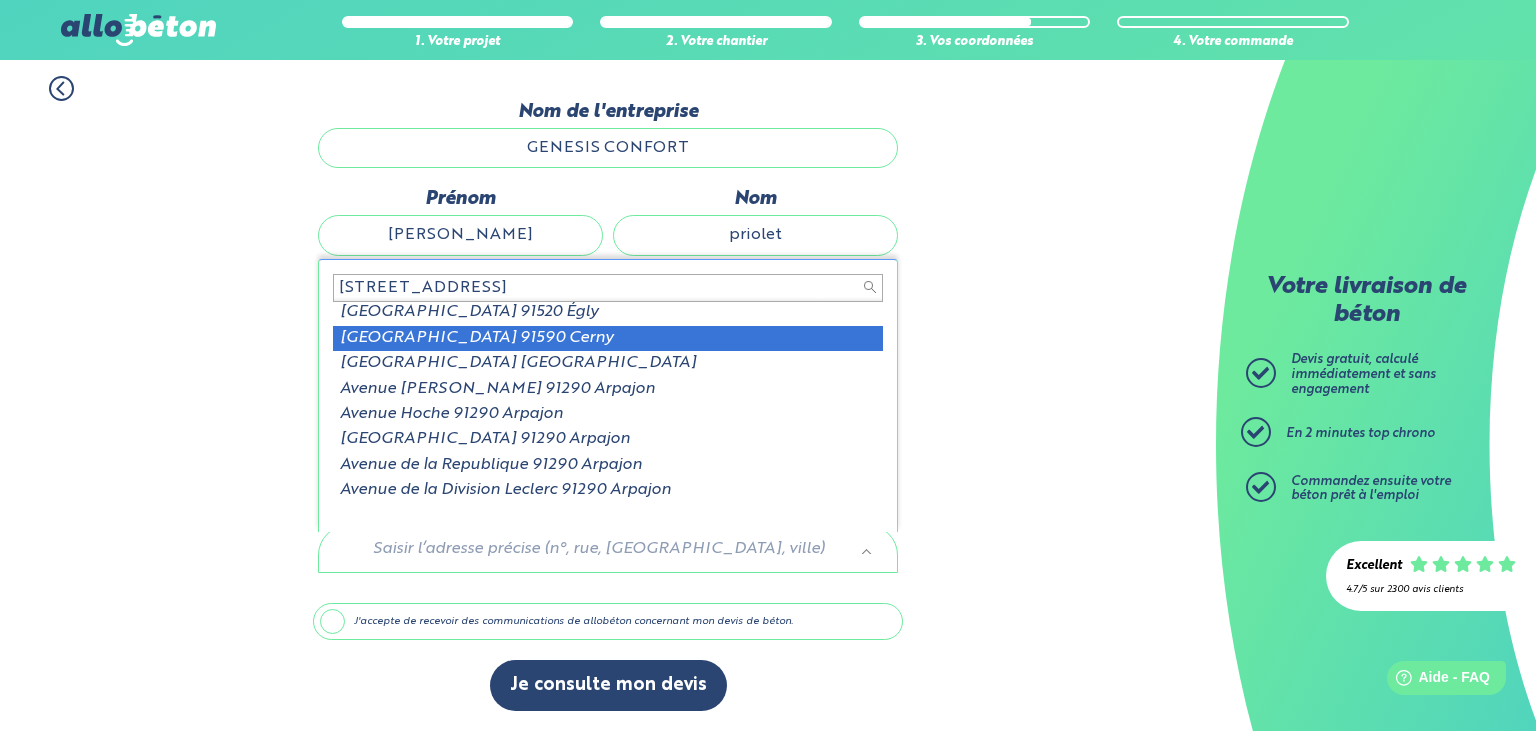 scroll, scrollTop: 0, scrollLeft: 0, axis: both 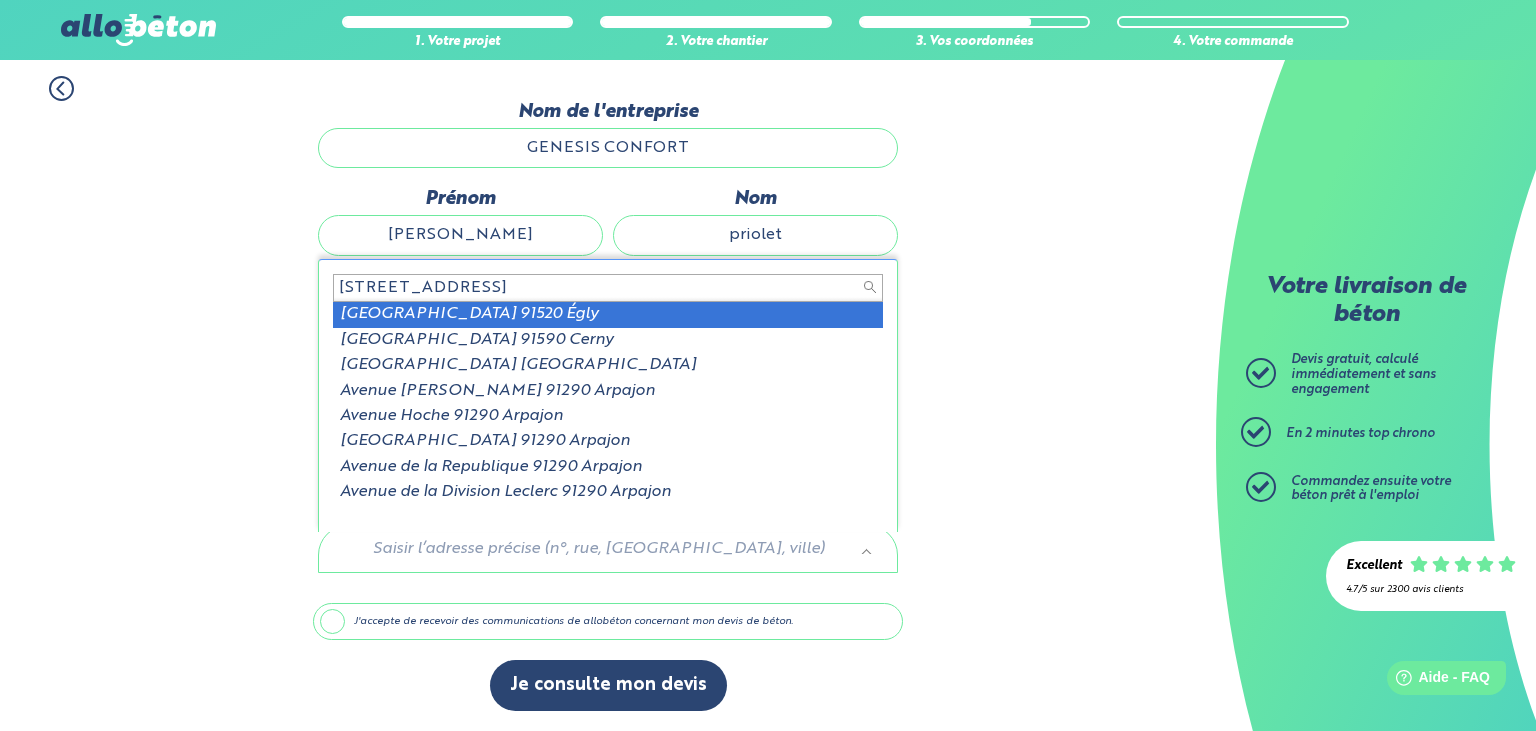 type on "[STREET_ADDRESS]" 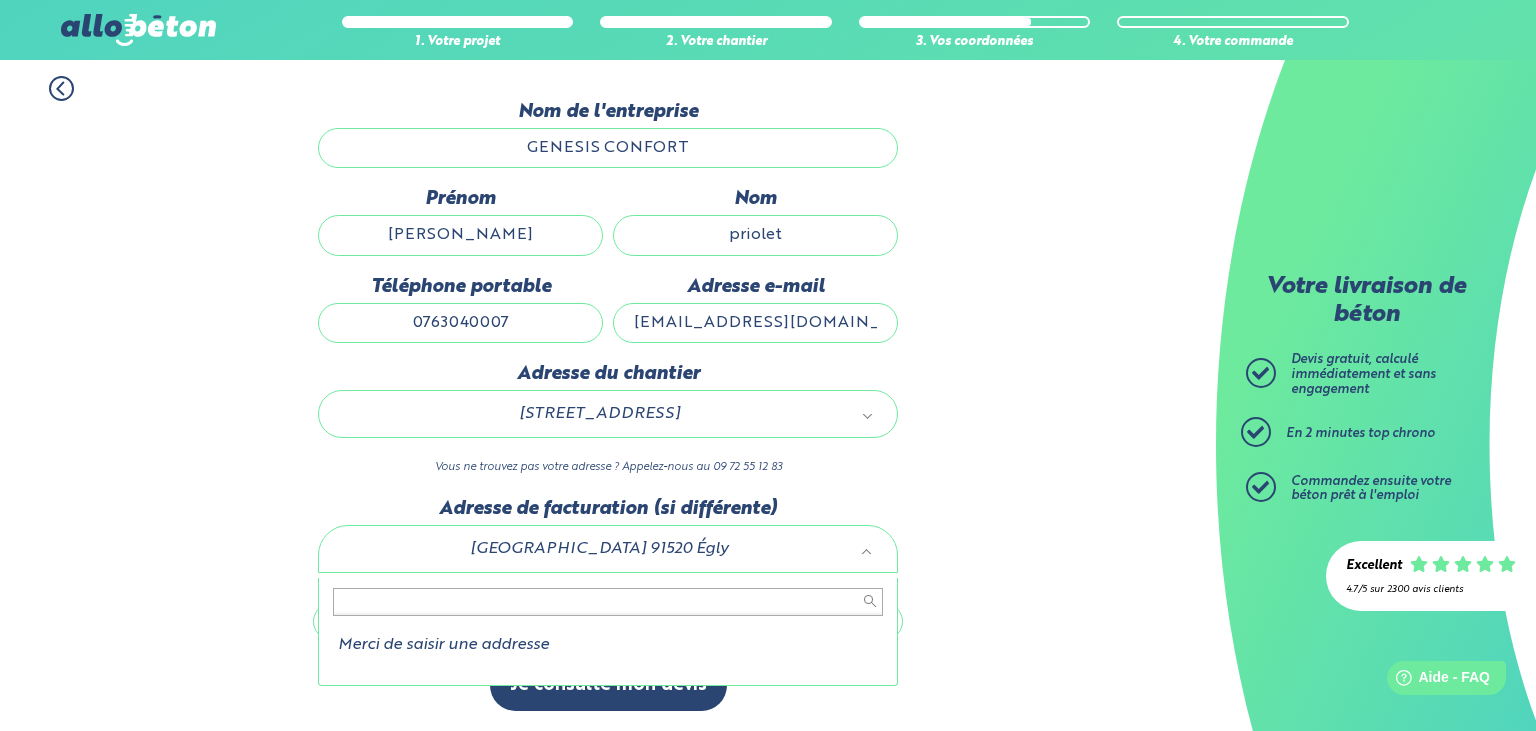 click on "09 72 55 12 83
Conseils et Appel Gratuits
nos produits
le béton prêt à l'emploi
quel prix pour un m³ de béton ?
la toupie béton" at bounding box center (768, 282) 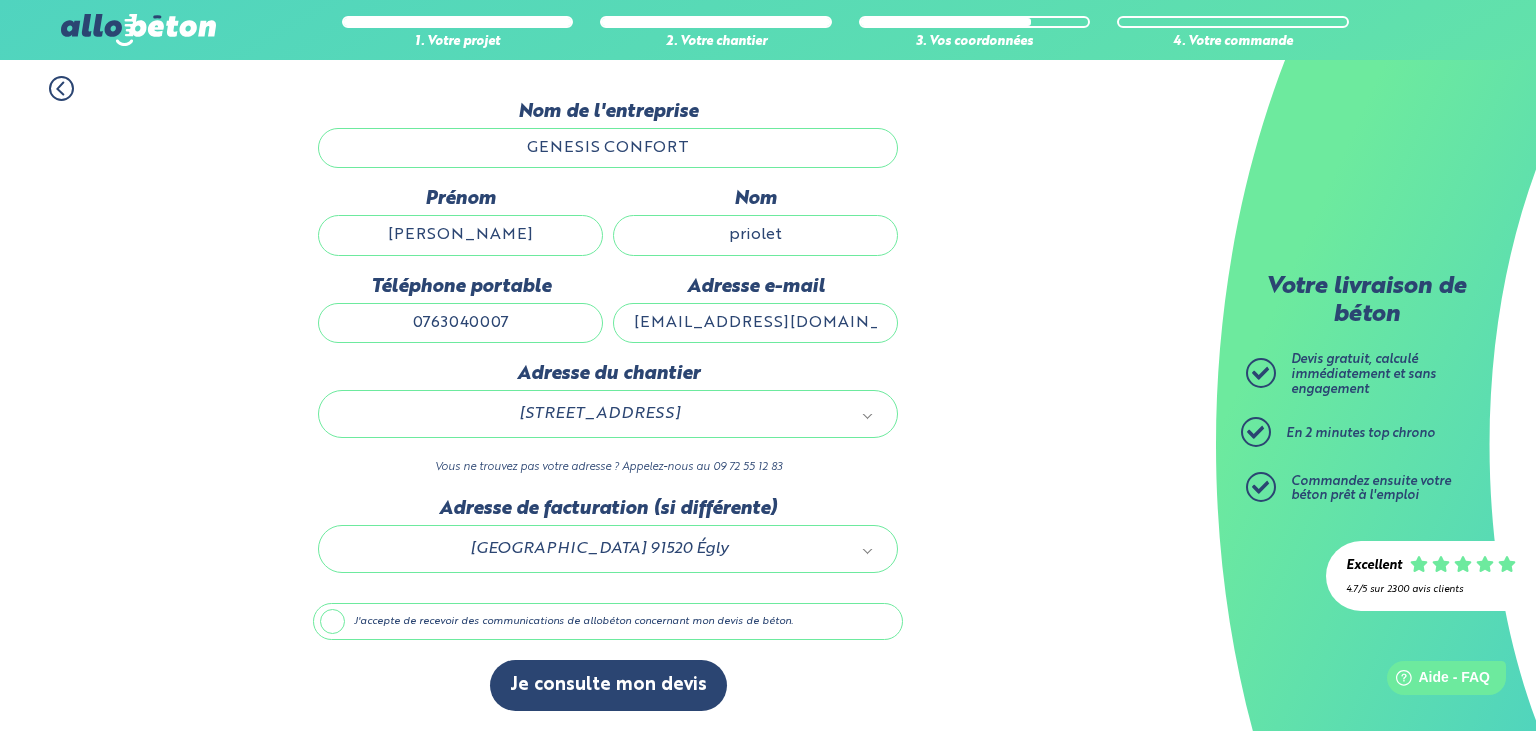 click on "09 72 55 12 83
Conseils et Appel Gratuits
nos produits
le béton prêt à l'emploi
quel prix pour un m³ de béton ?
la toupie béton" at bounding box center [768, 282] 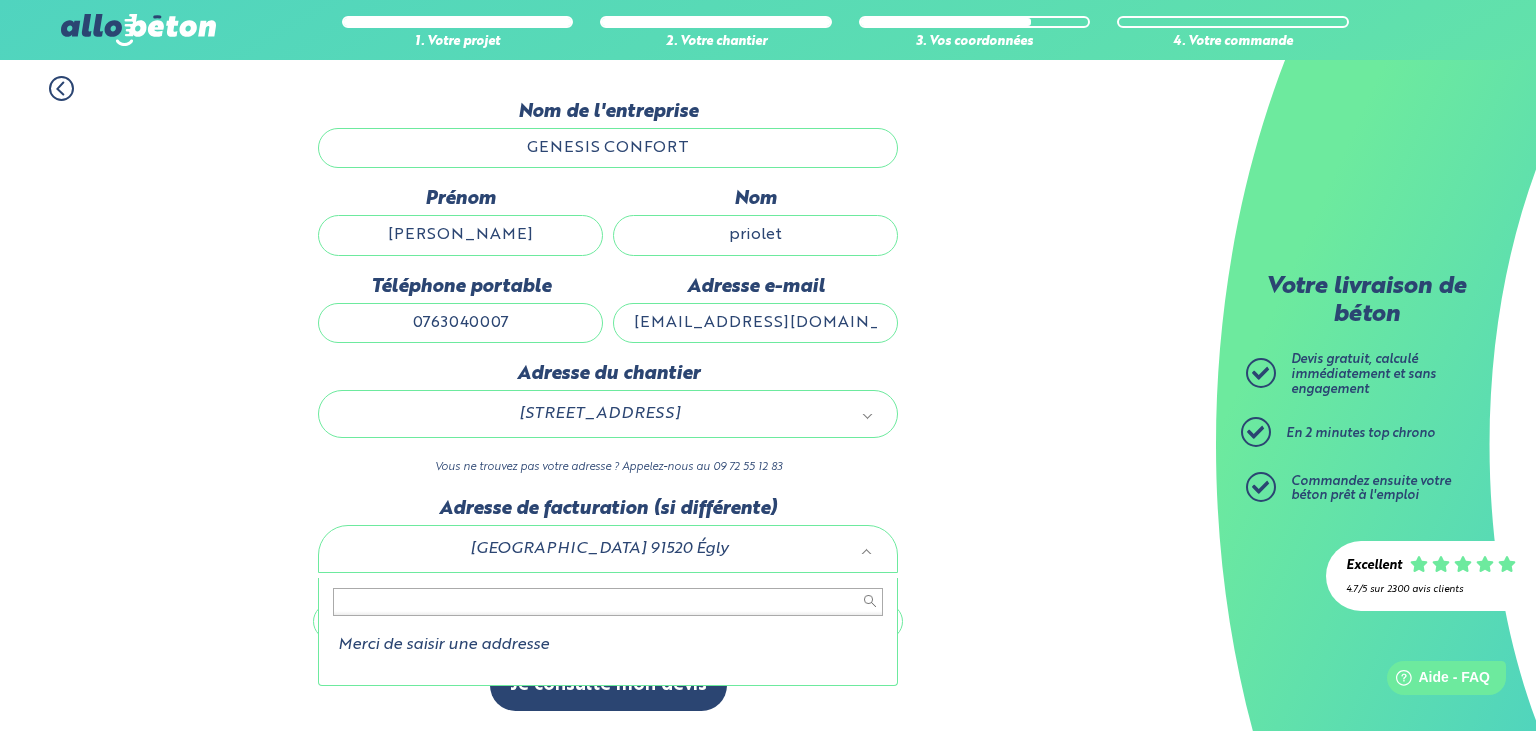 click on "09 72 55 12 83
Conseils et Appel Gratuits
nos produits
le béton prêt à l'emploi
quel prix pour un m³ de béton ?
la toupie béton" at bounding box center [768, 282] 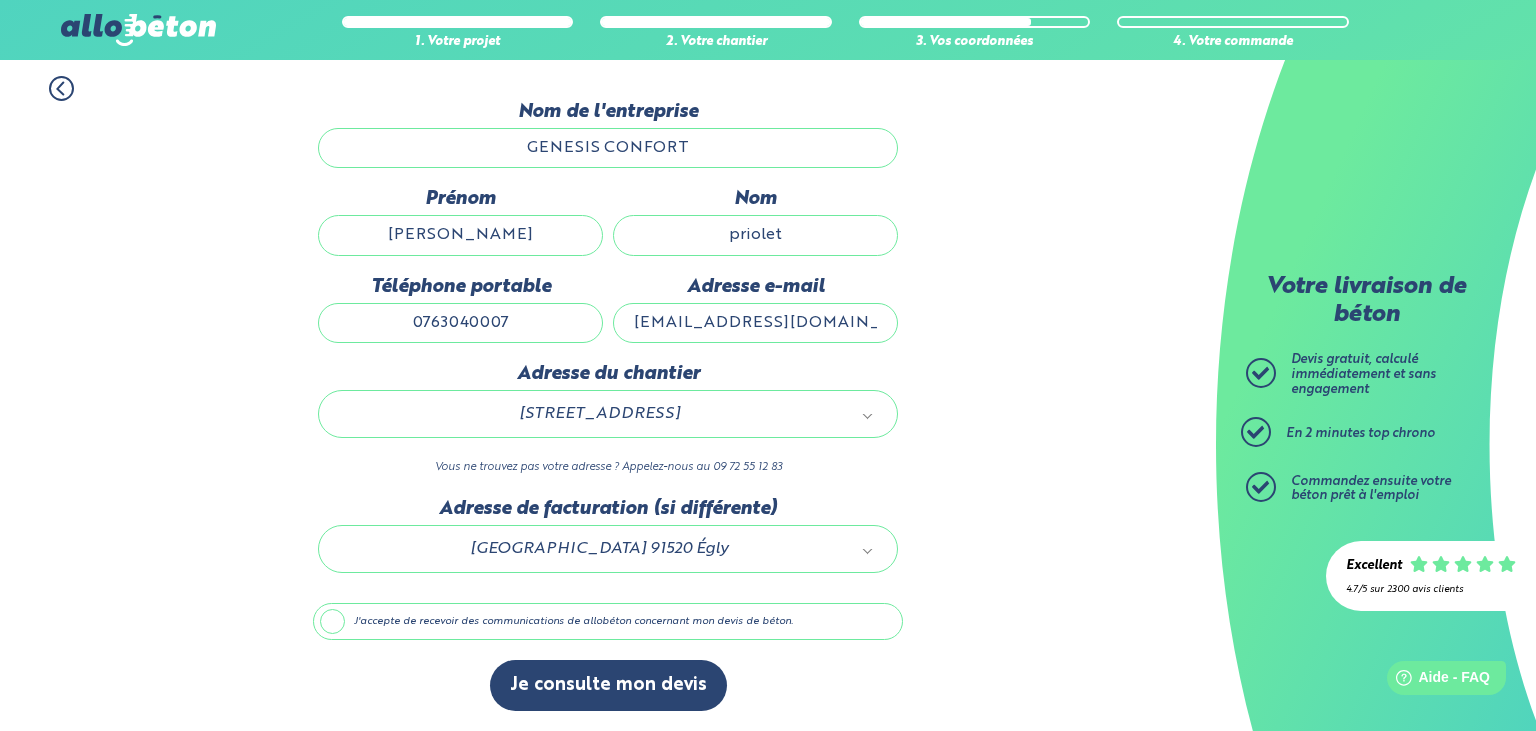 click on "J'accepte de recevoir des communications de allobéton concernant mon devis de béton." at bounding box center [608, 622] 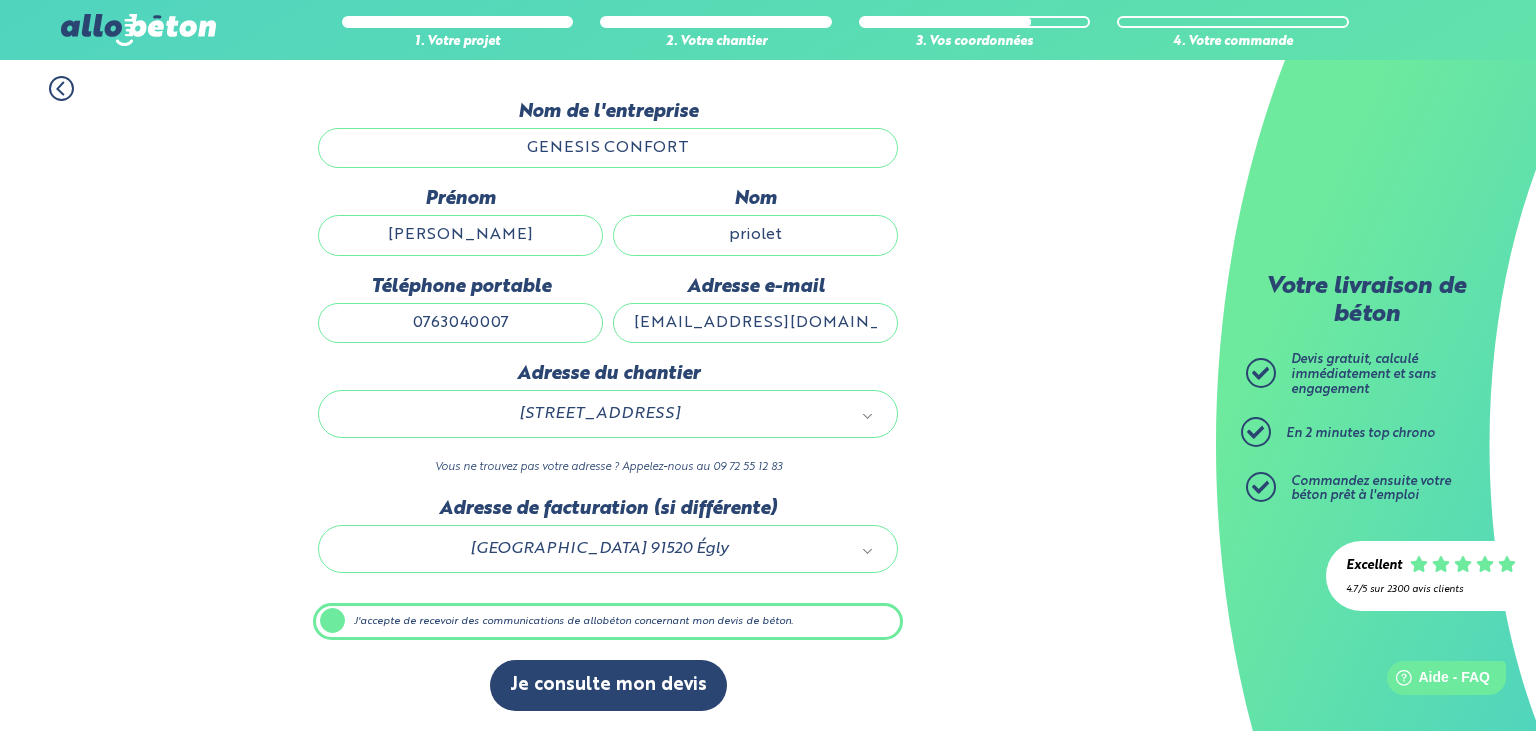 scroll, scrollTop: 175, scrollLeft: 0, axis: vertical 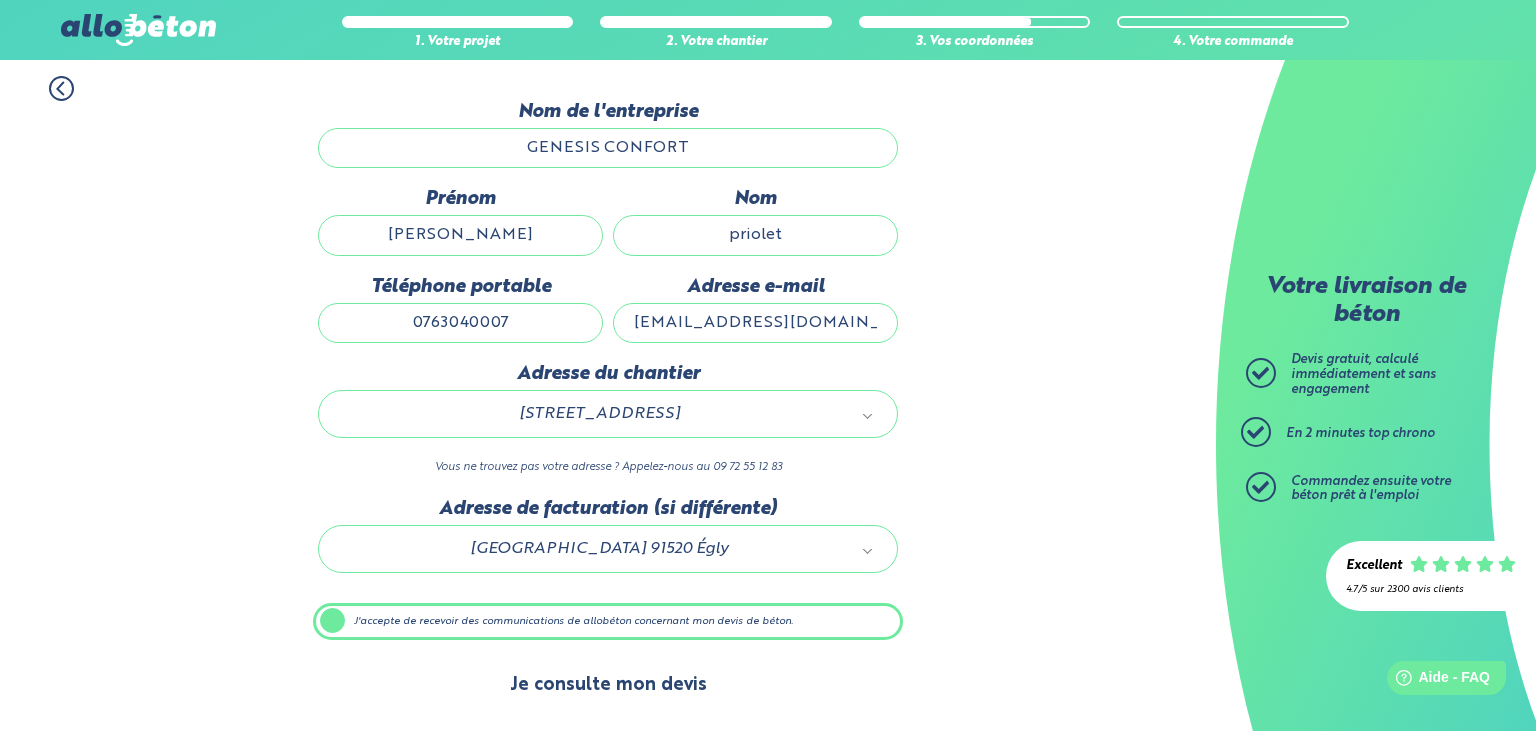 click on "Je consulte mon devis" at bounding box center (608, 685) 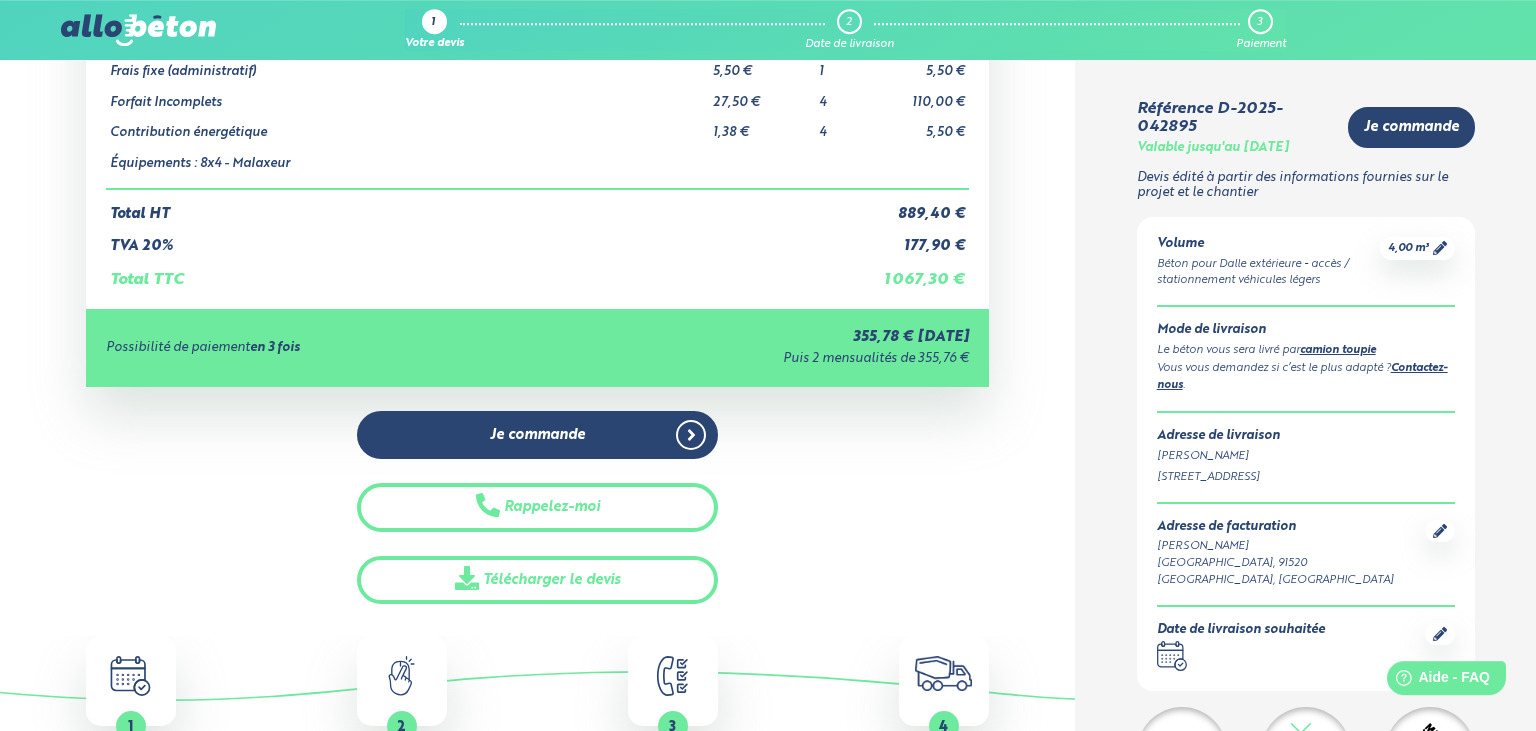 scroll, scrollTop: 316, scrollLeft: 0, axis: vertical 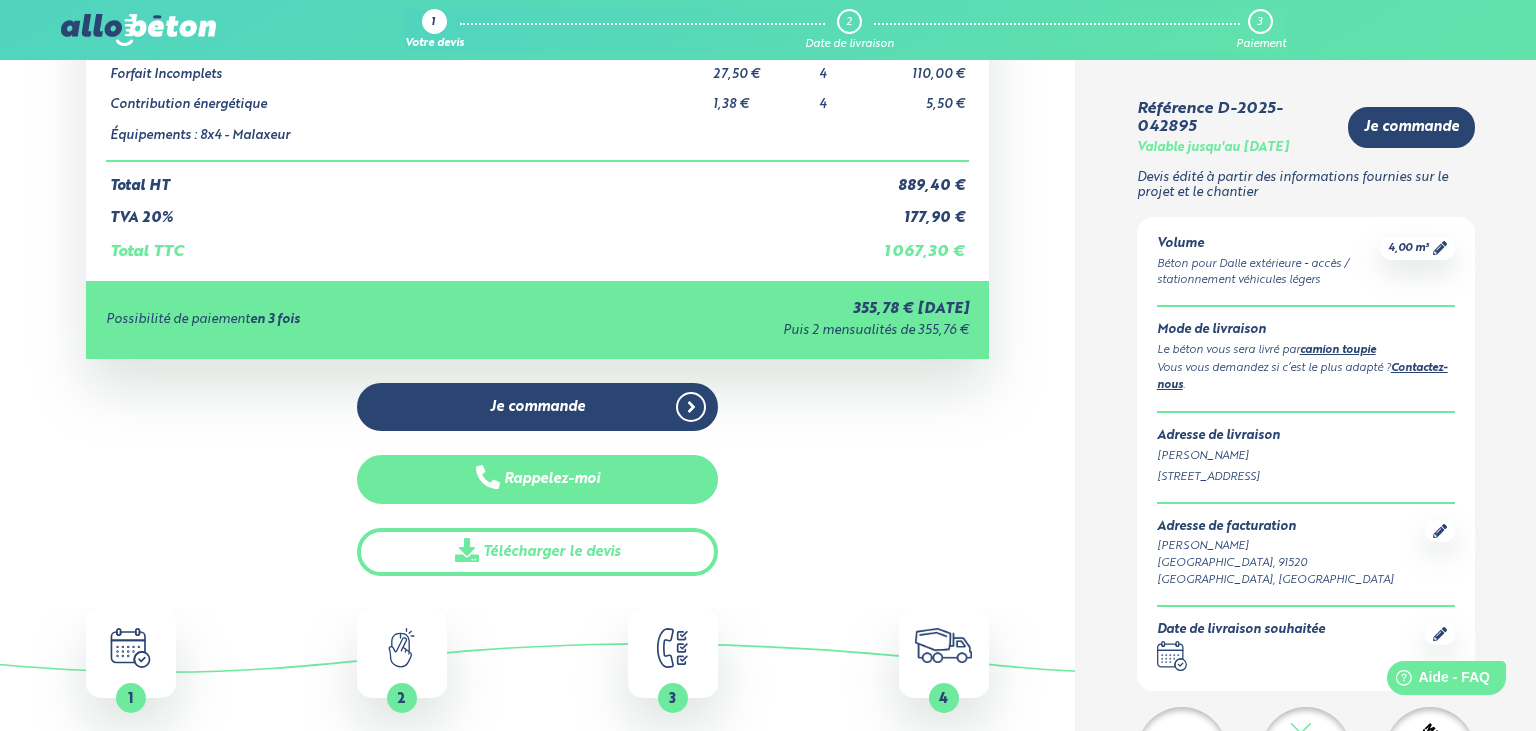 click on "Rappelez-moi" at bounding box center (537, 479) 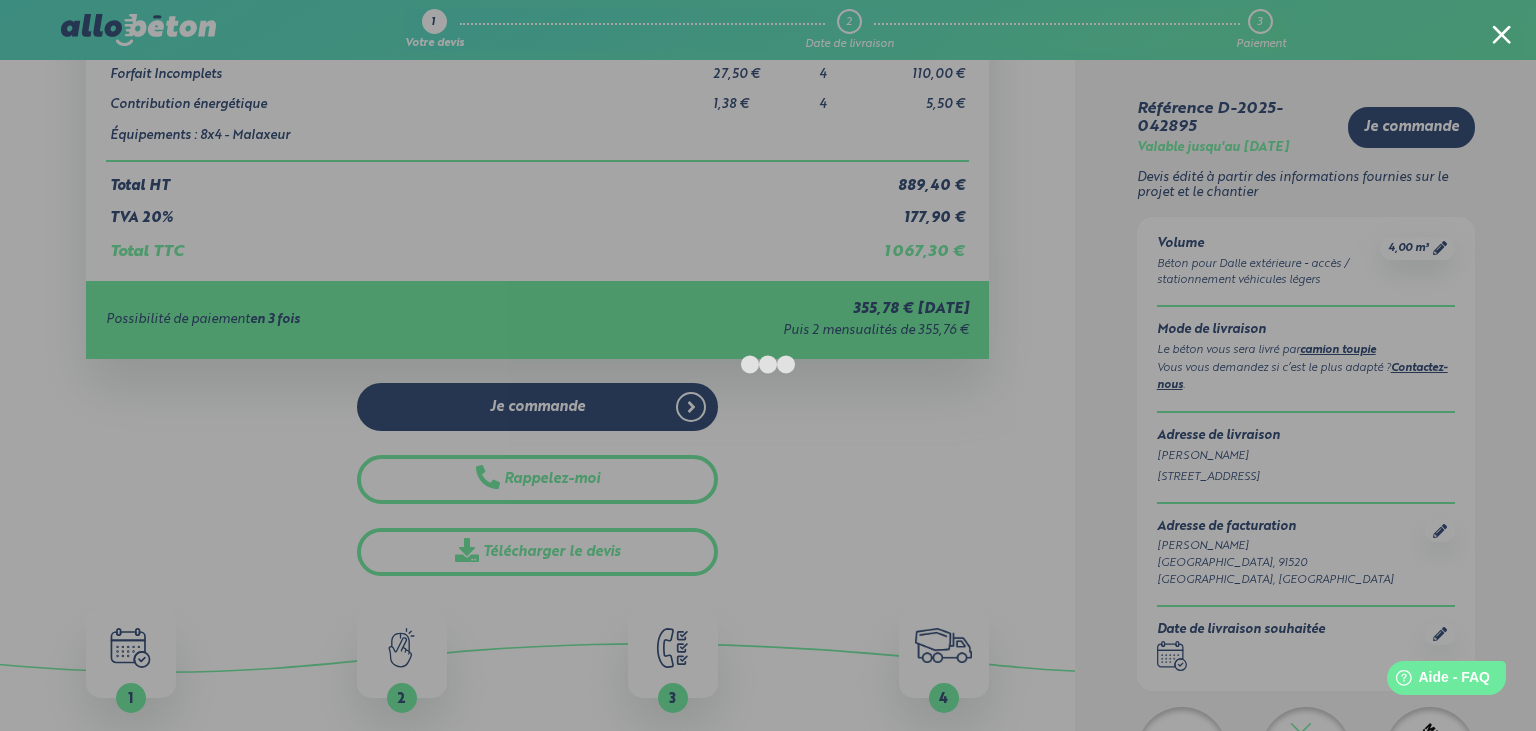 click at bounding box center (768, 365) 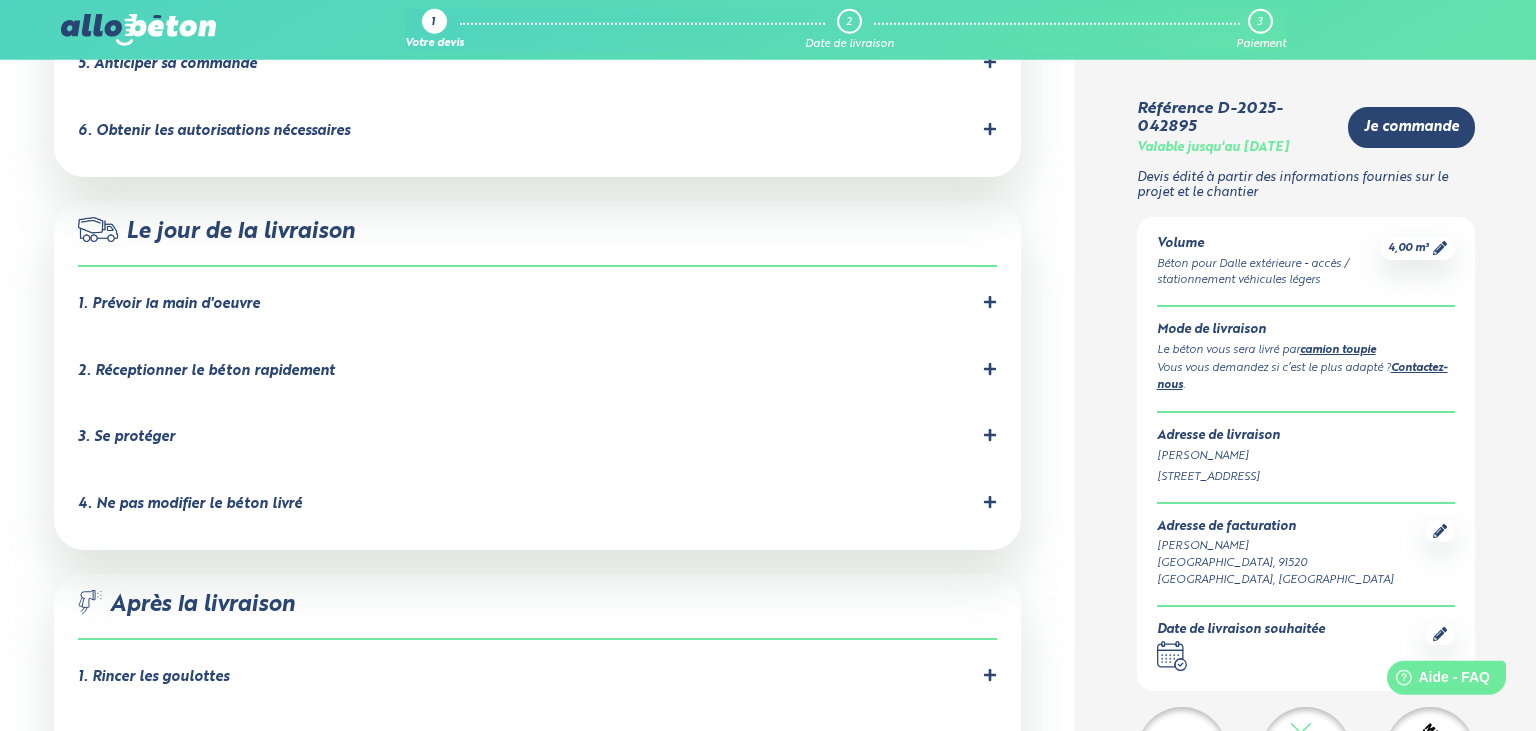 scroll, scrollTop: 1689, scrollLeft: 0, axis: vertical 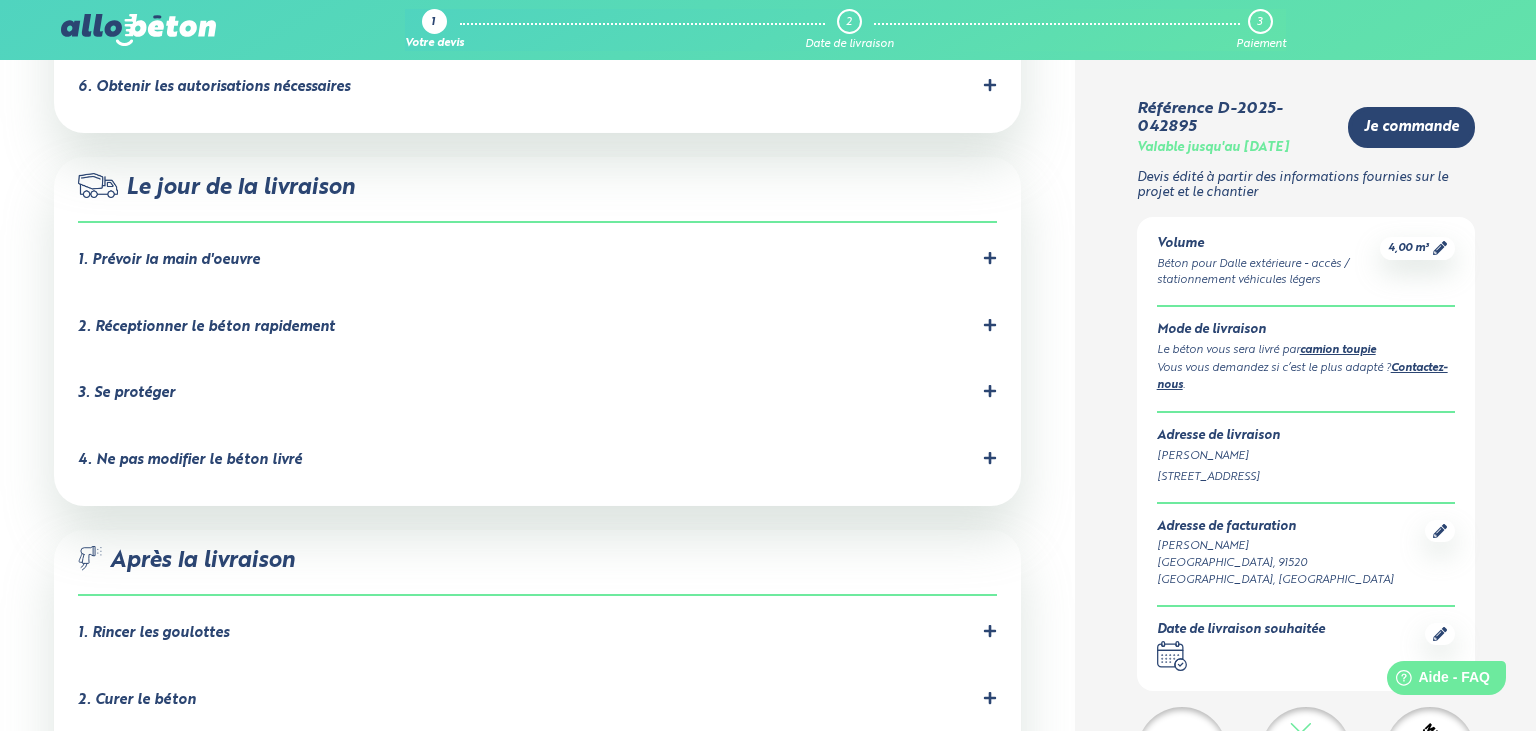 click on "1. Prévoir la main d'oeuvre" at bounding box center (169, 260) 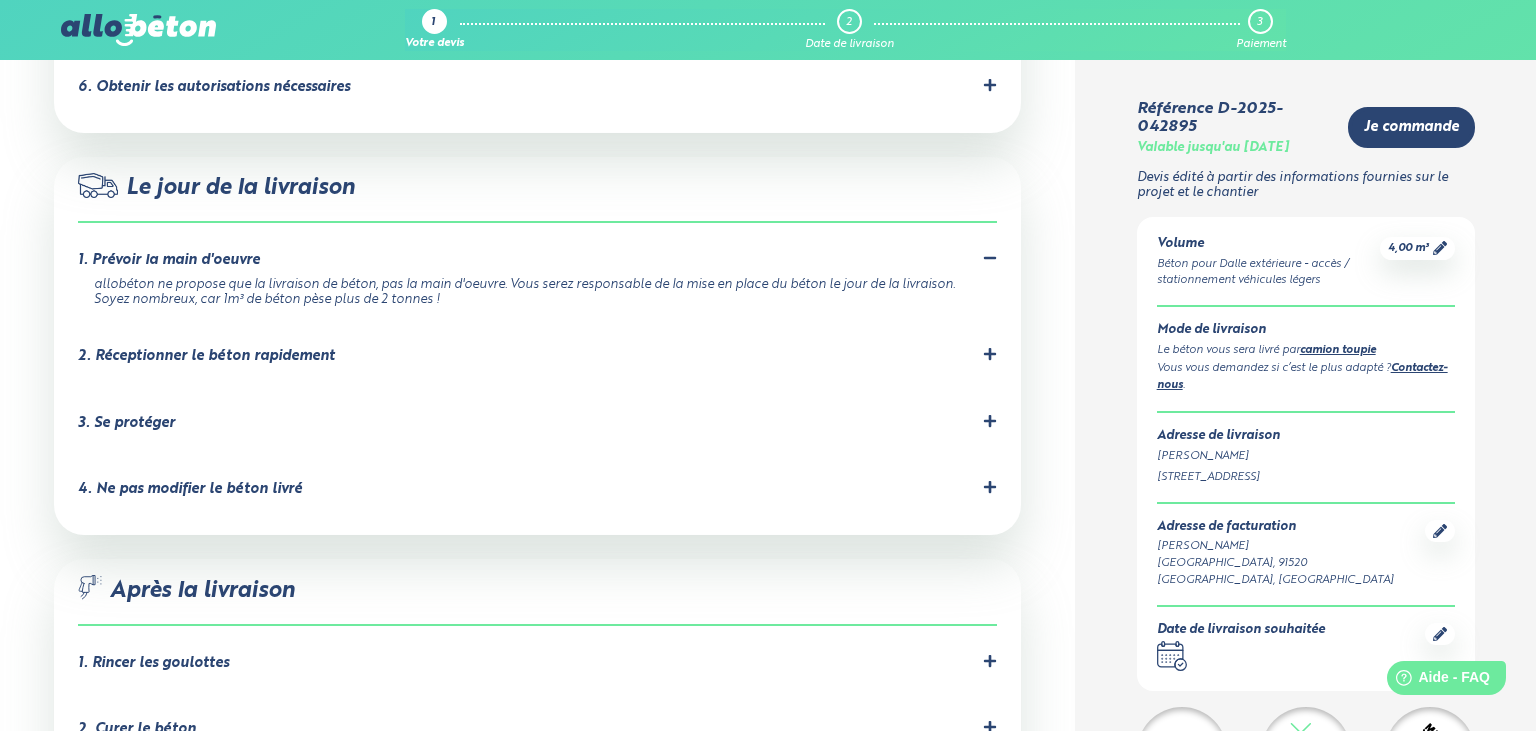 click on "1. Prévoir la main d'oeuvre" at bounding box center [169, 260] 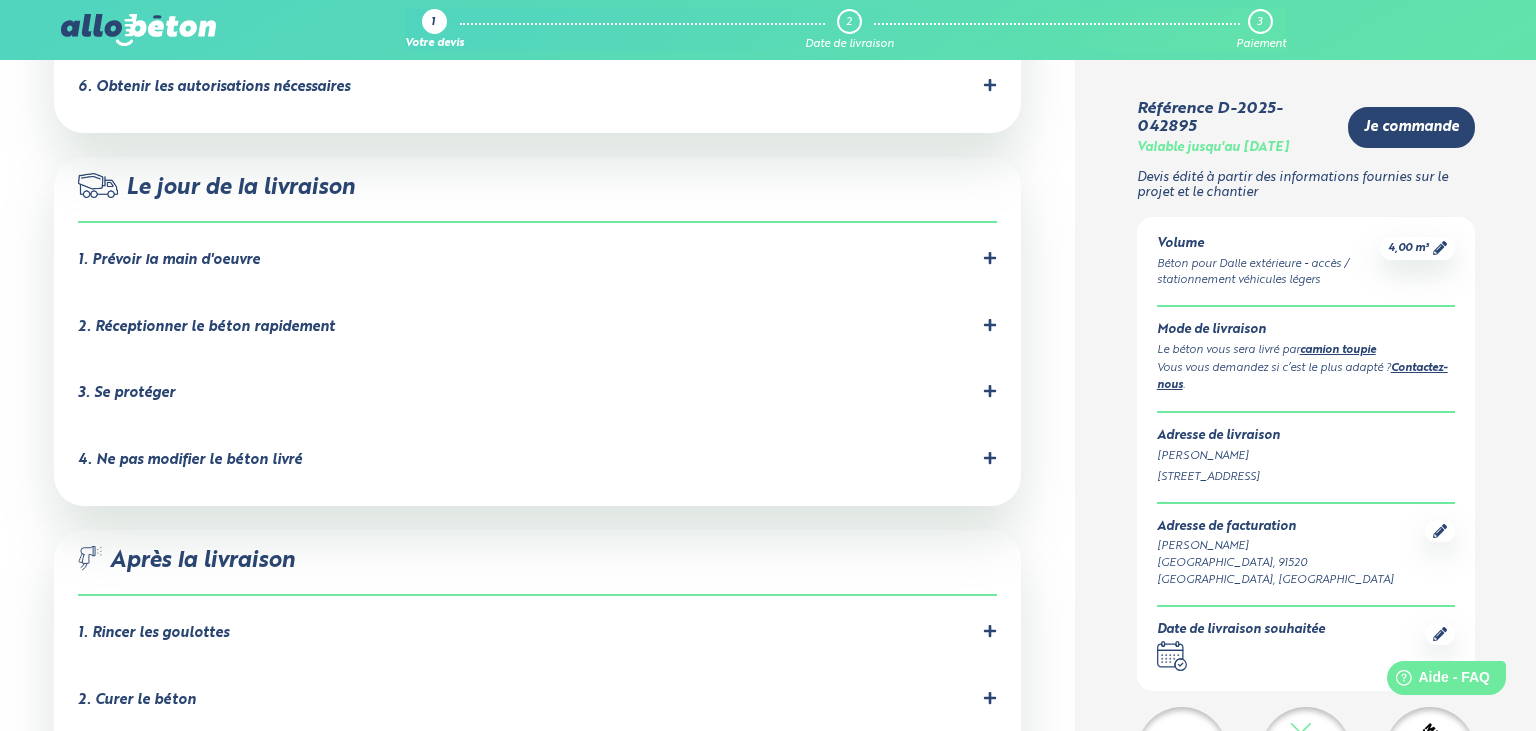 click on "2. Réceptionner le béton rapidement" at bounding box center [206, 327] 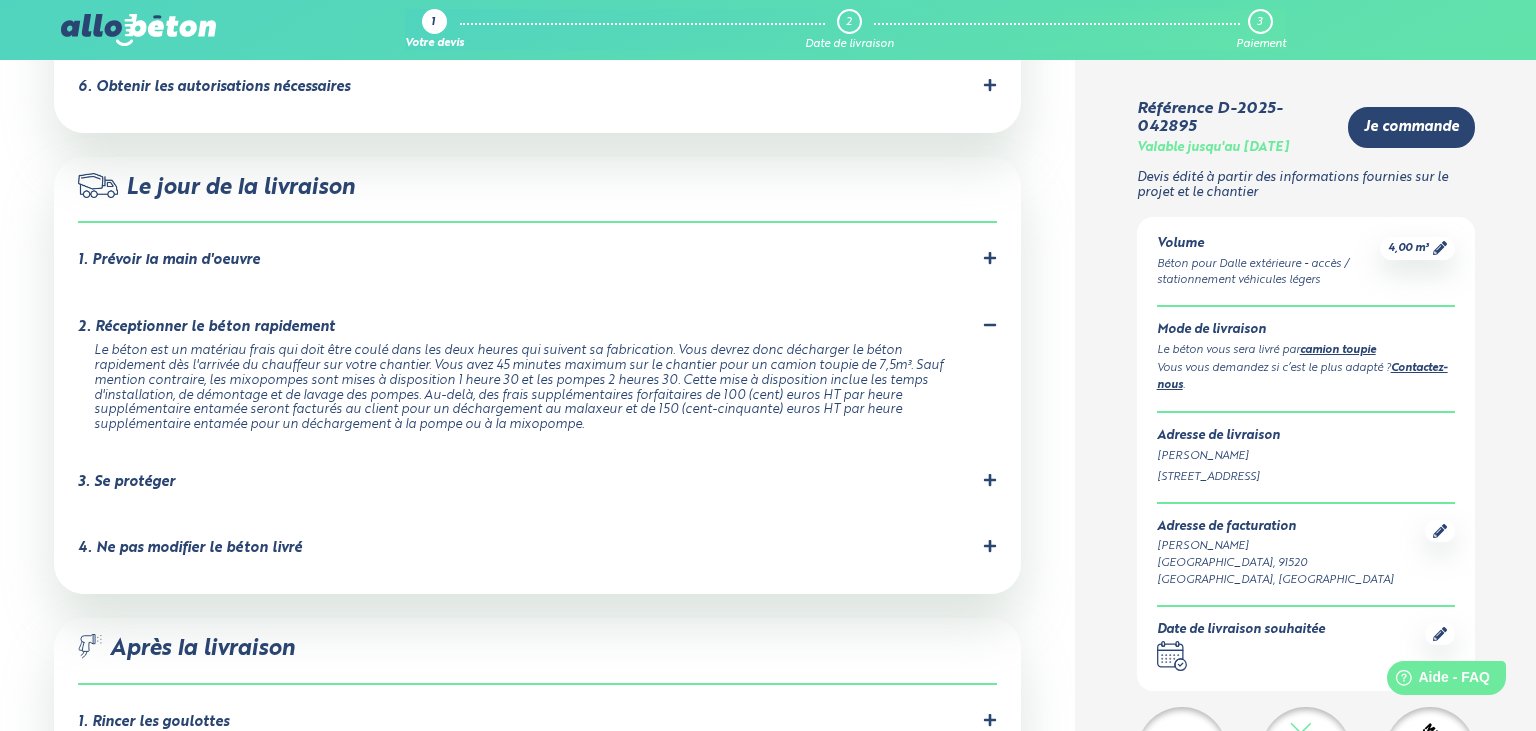 click on "Le béton est un matériau frais qui doit être coulé dans les deux heures qui suivent sa fabrication. Vous devrez donc décharger le béton rapidement dès l'arrivée du chauffeur sur votre chantier. Vous avez 45 minutes maximum sur le chantier pour un camion toupie de 7,5m³.
Sauf mention contraire, les mixopompes sont mises à disposition 1 heure 30 et les pompes 2 heures 30. Cette mise à disposition inclue les temps d'installation, de démontage et de lavage des pompes.
Au-delà, des frais supplémentaires forfaitaires de 100 (cent) euros HT par heure supplémentaire entamée seront facturés au client pour un déchargement au malaxeur et de 150 (cent-cinquante) euros HT par heure supplémentaire entamée pour un déchargement à la pompe ou à la mixopompe." at bounding box center [534, 388] 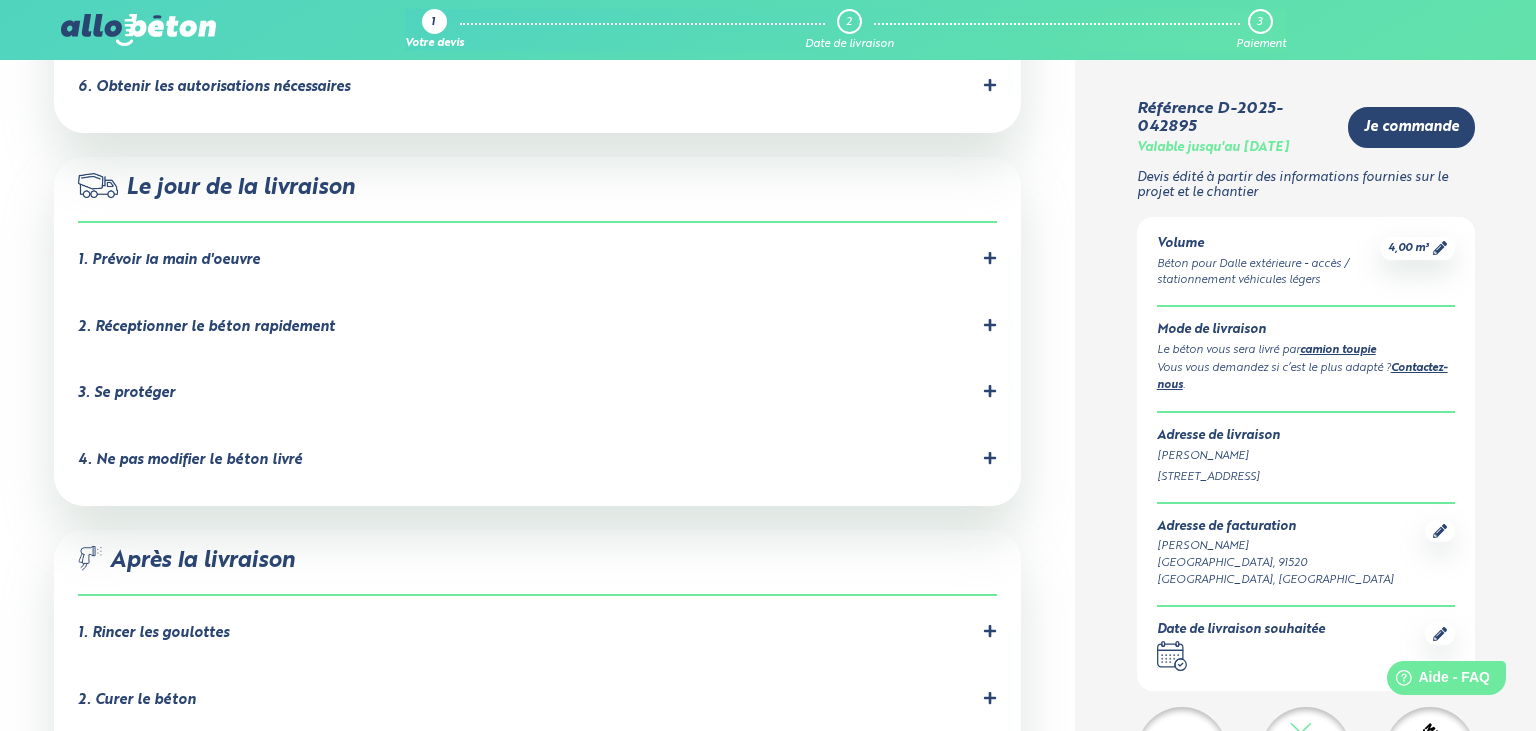 click on "2. Réceptionner le béton rapidement" at bounding box center [206, 327] 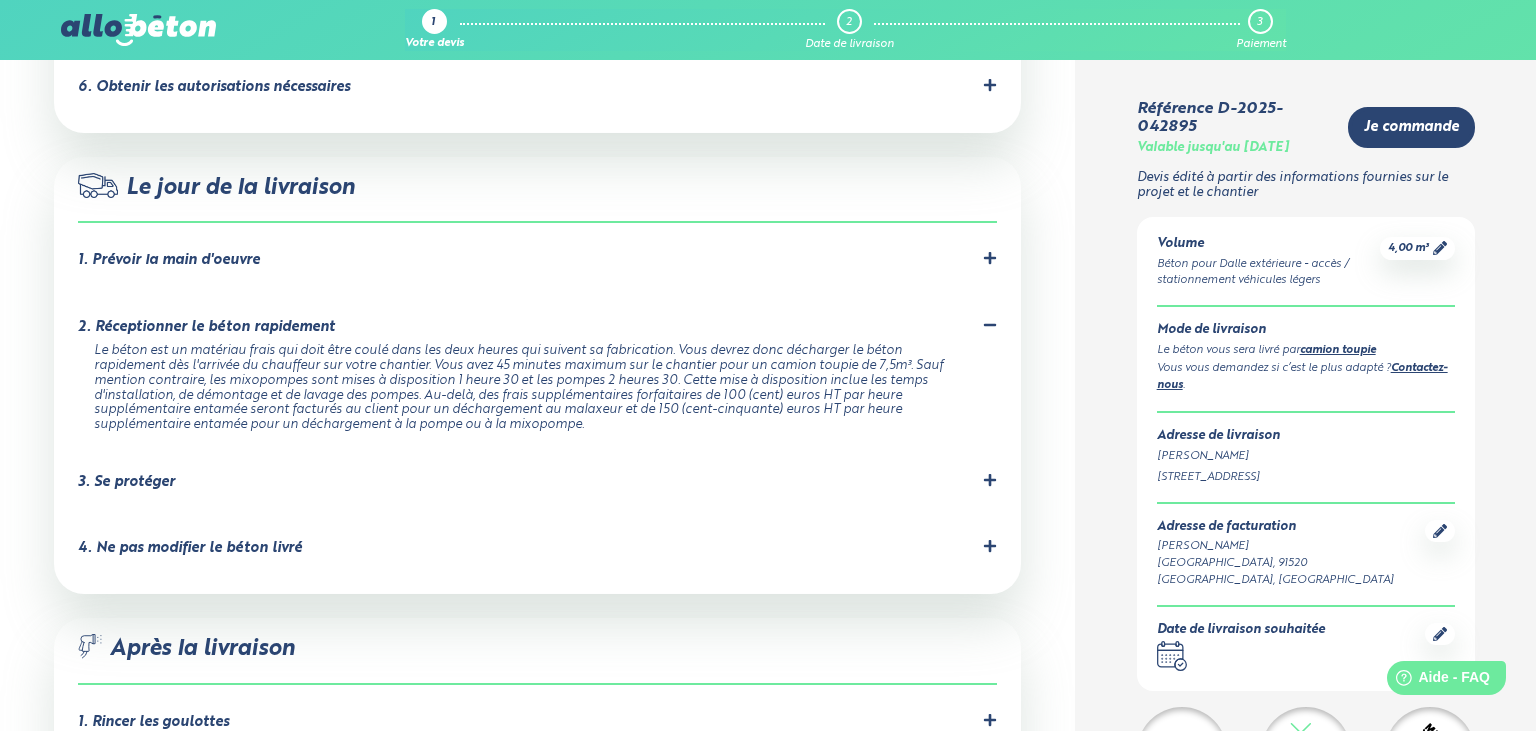 click on "3. Se protéger
Prévoyez les équipements de protection nécessaires pour éviter tout contact de béton sur la peau." at bounding box center [538, 486] 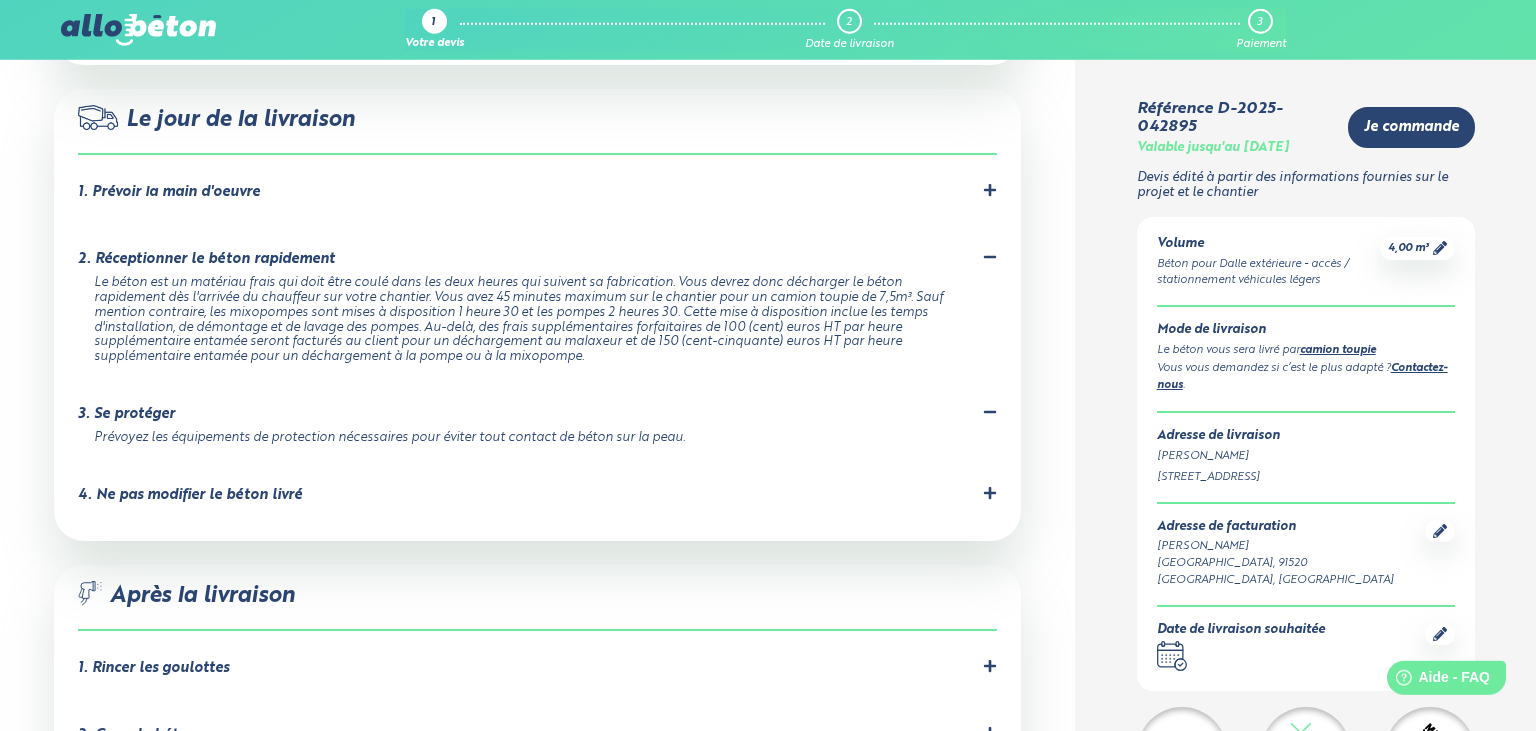 scroll, scrollTop: 1795, scrollLeft: 0, axis: vertical 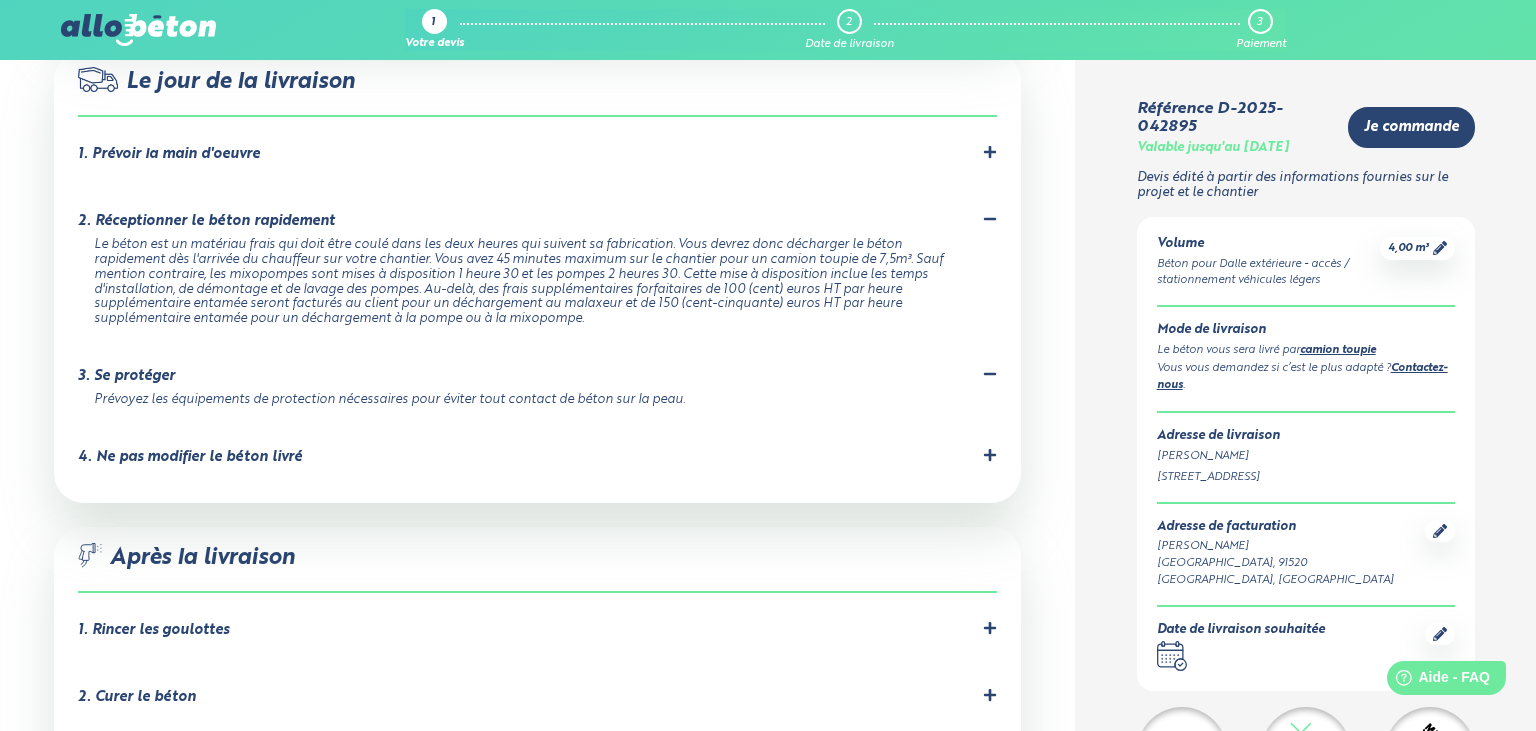 click on "4. Ne pas modifier le béton livré
Le béton a été formulé précisément en centrale pour répondre à la norme NF 206-1. Il ne faut surtout pas ajouter d'eau dans le béton, cela altère ses caractéristiques, en particulier sa résistance. Tout ajout dans le béton après sa fabrication lui fait perdre sa certification." at bounding box center (538, 461) 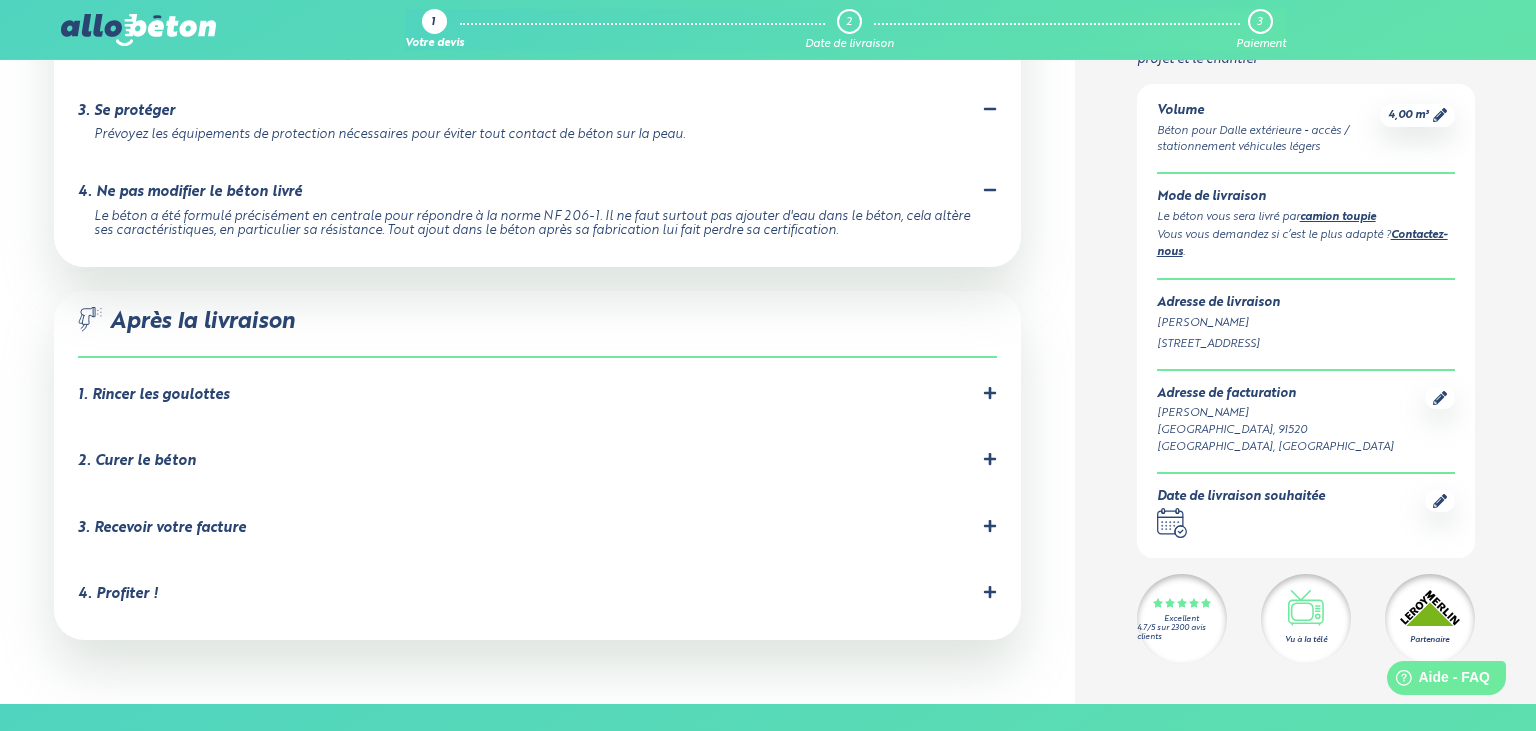 scroll, scrollTop: 2112, scrollLeft: 0, axis: vertical 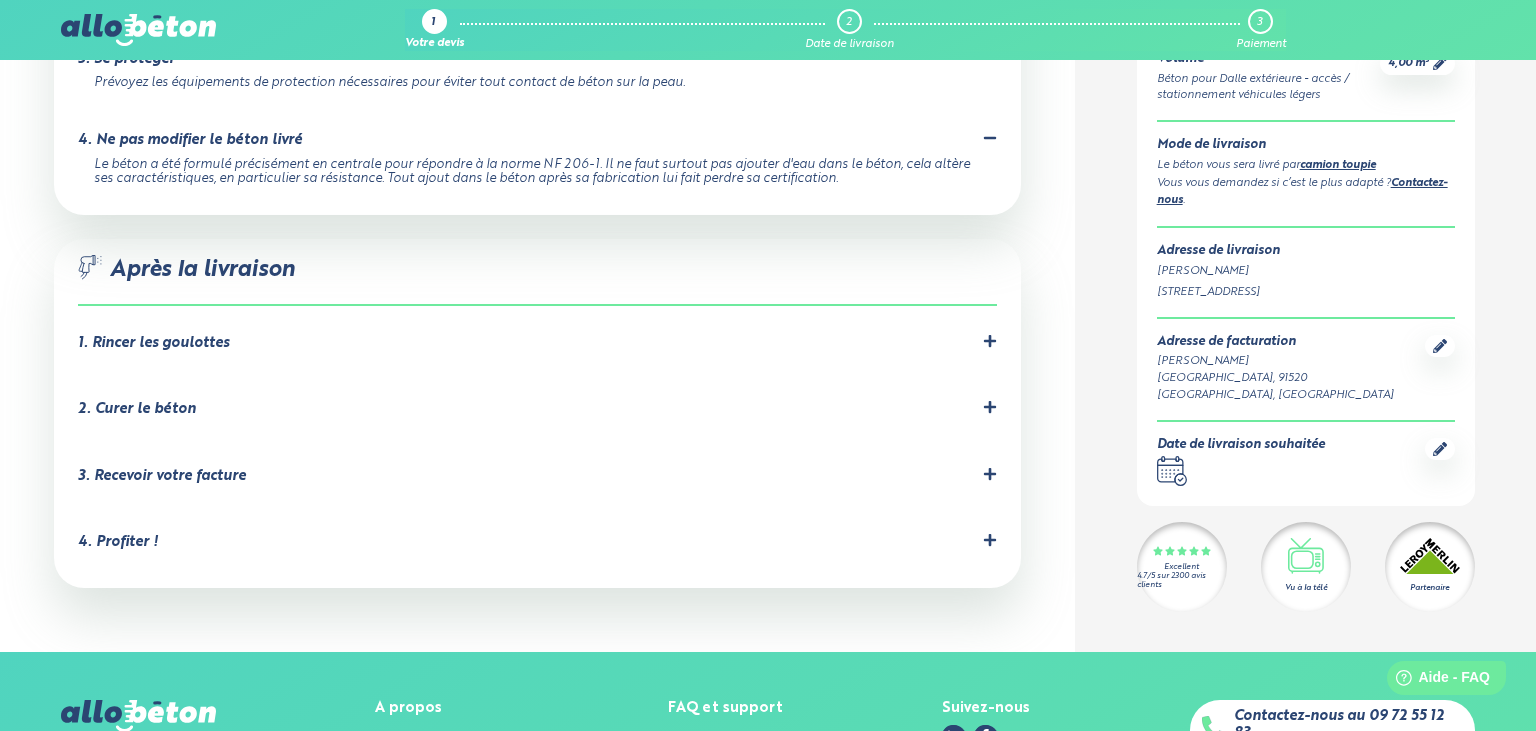 click on "1. Rincer les goulottes" at bounding box center [538, 343] 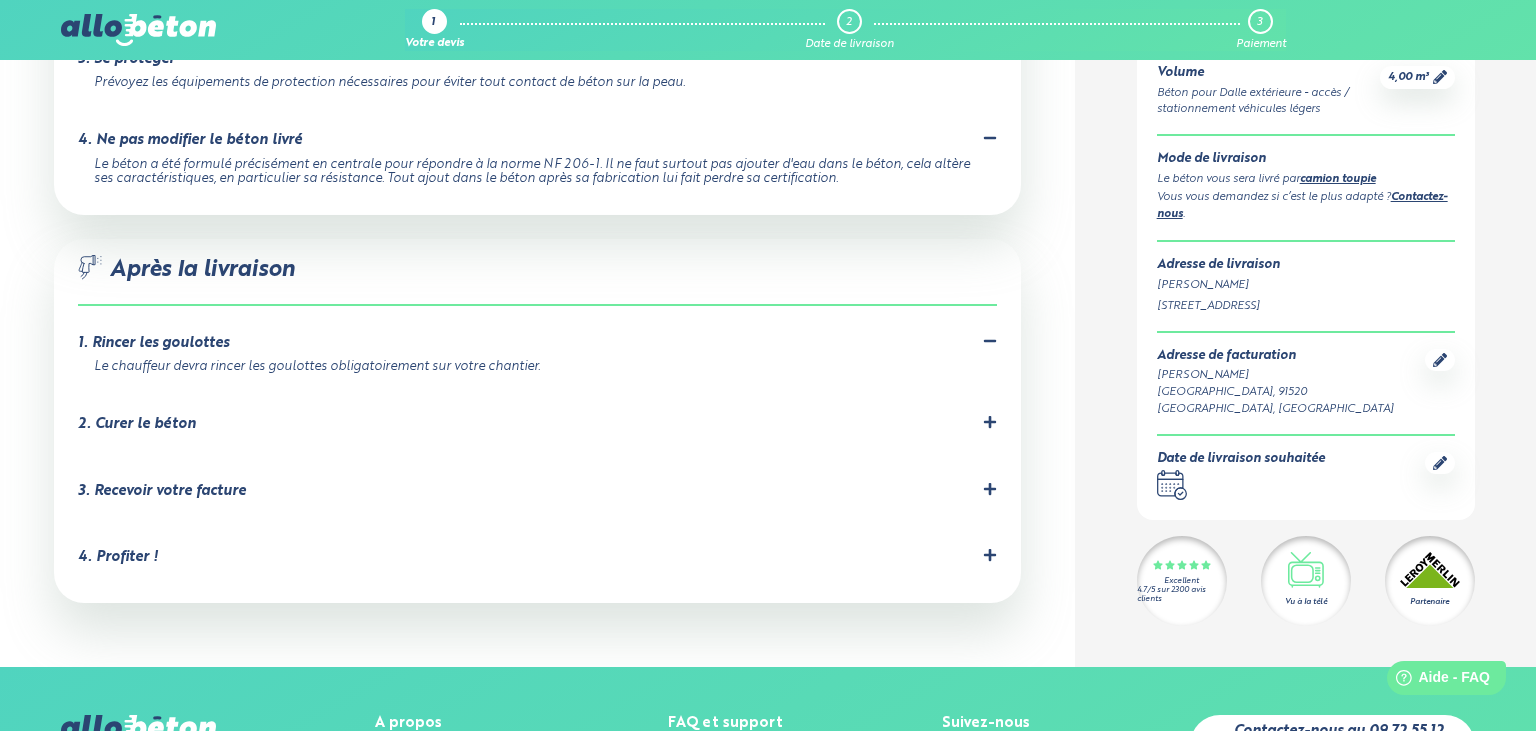 click on "2. Curer le béton" at bounding box center (538, 424) 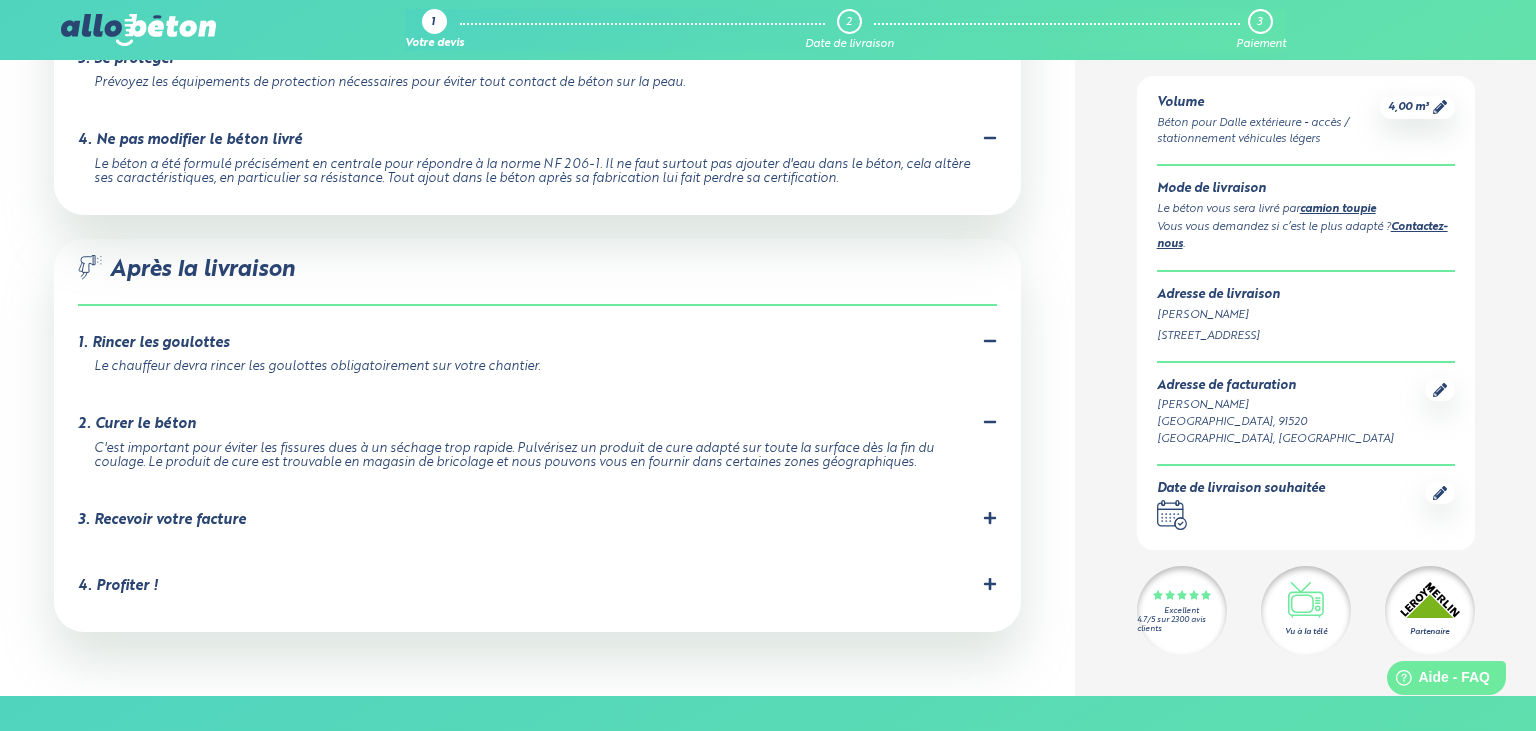 click on "3. Recevoir votre facture" at bounding box center (538, 520) 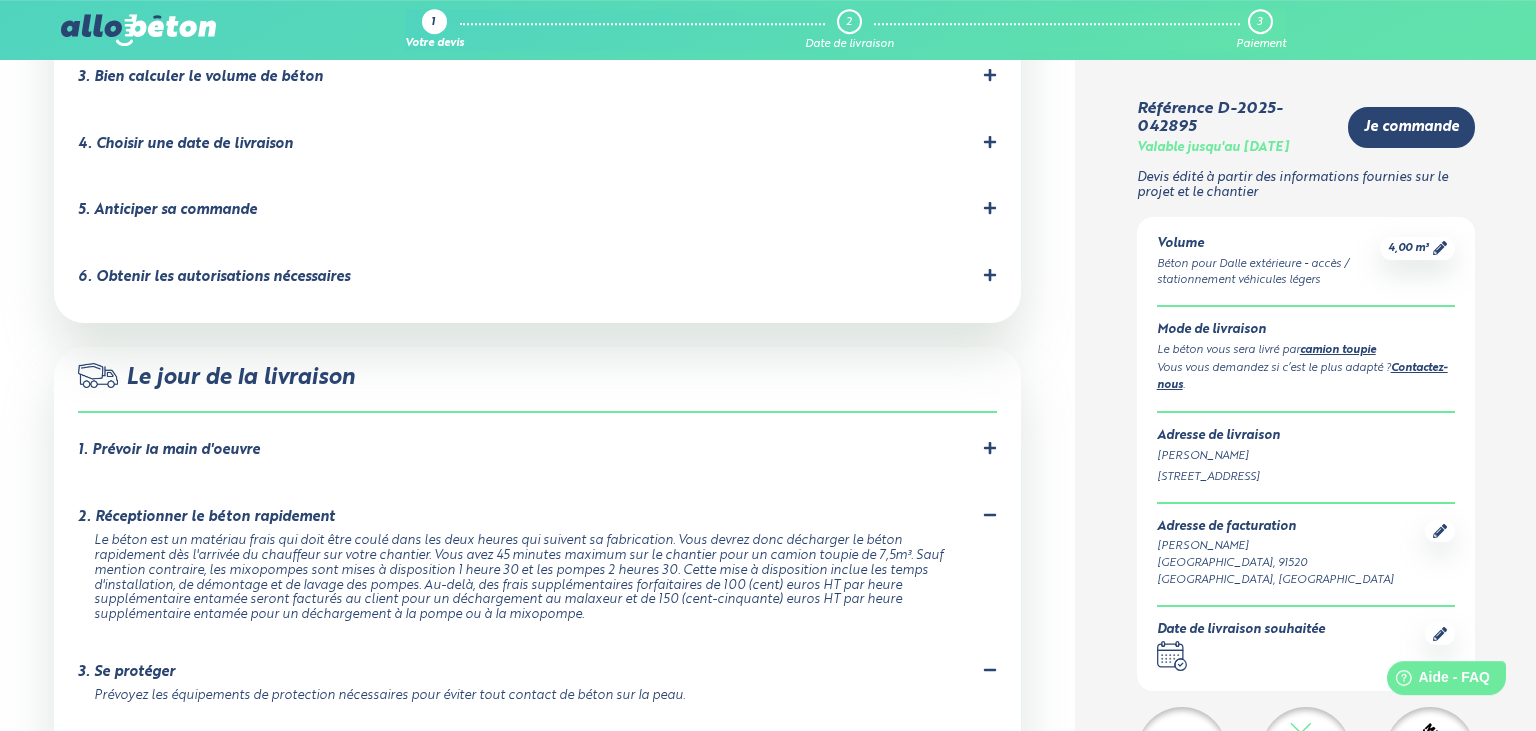 scroll, scrollTop: 1478, scrollLeft: 0, axis: vertical 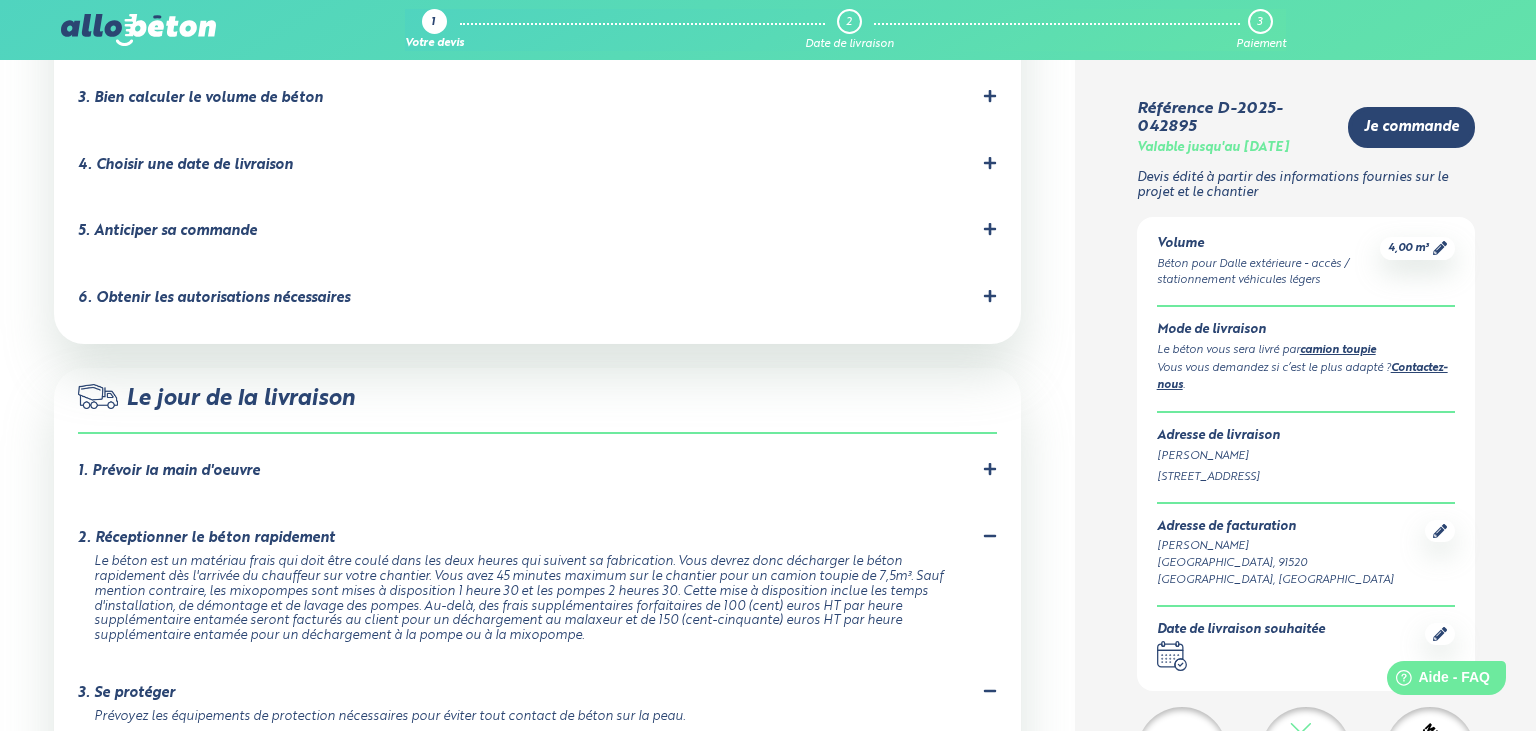 click on "1. Prévoir la main d'oeuvre" at bounding box center (538, 471) 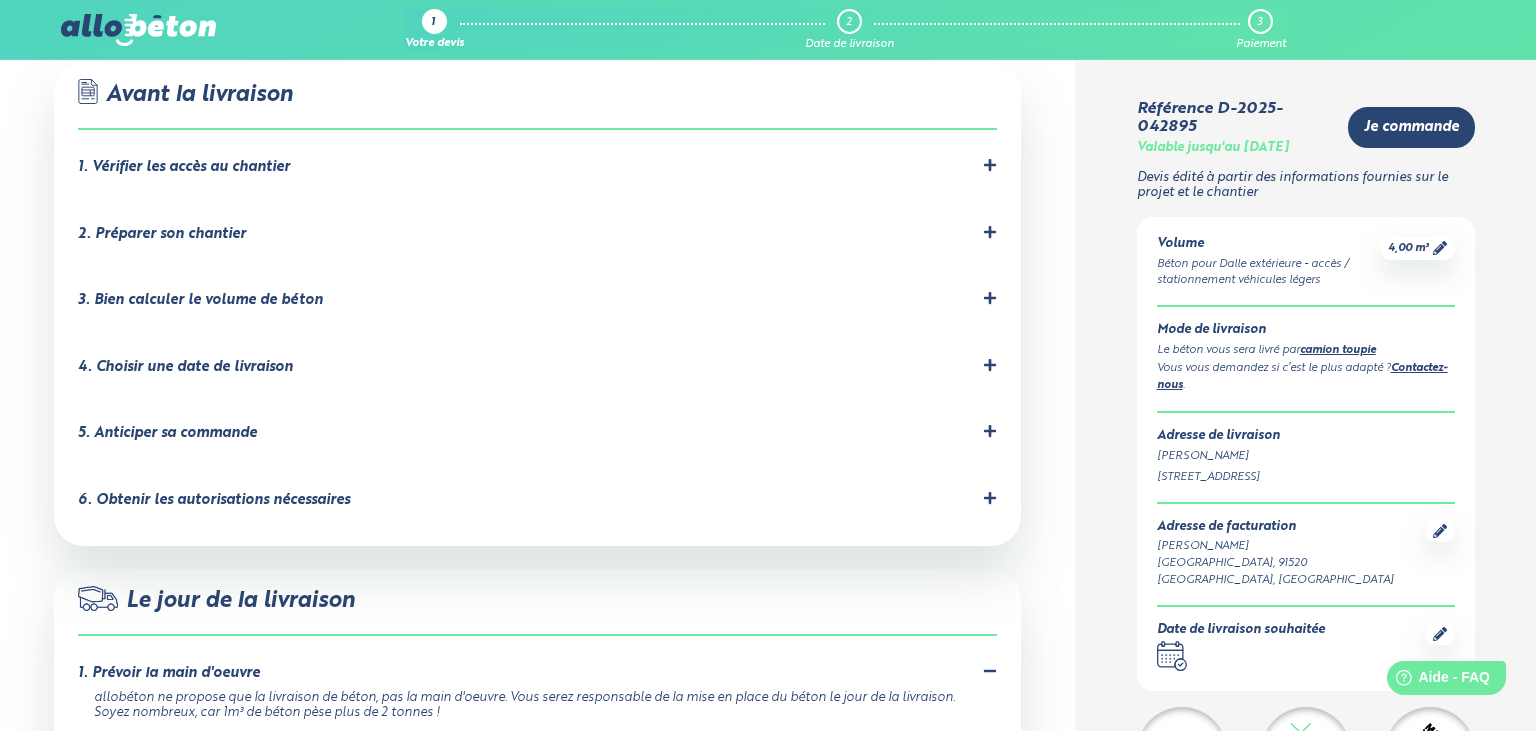 scroll, scrollTop: 1267, scrollLeft: 0, axis: vertical 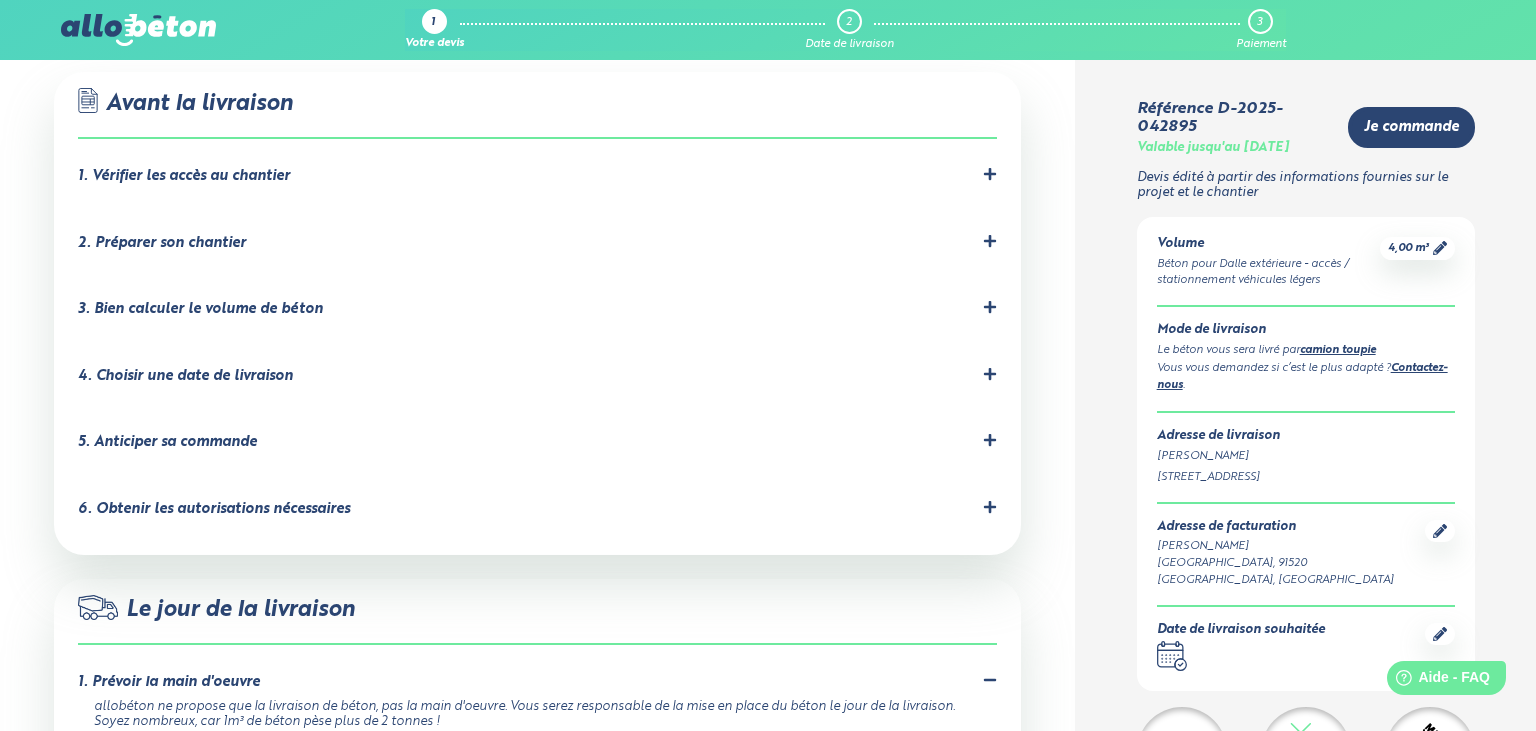 click on "6. Obtenir les autorisations nécessaires" at bounding box center (214, 509) 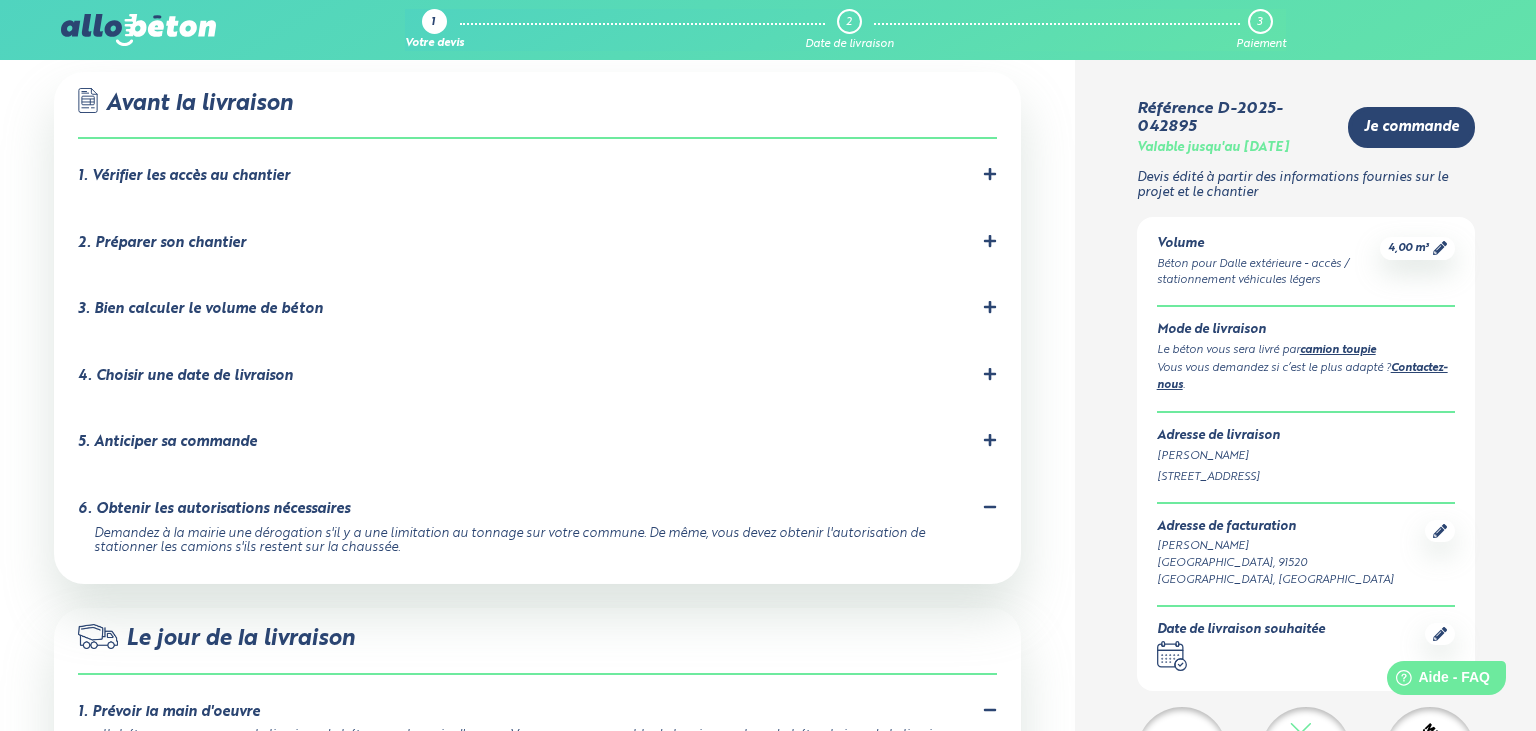 click on "5. Anticiper sa commande
Le nombre de créneaux de livraison est limité. Pour avoir le créneau de votre choix, nous vous conseillons de commander au moins une semaine en avance, surtout dans le cas des pompes." at bounding box center (538, 446) 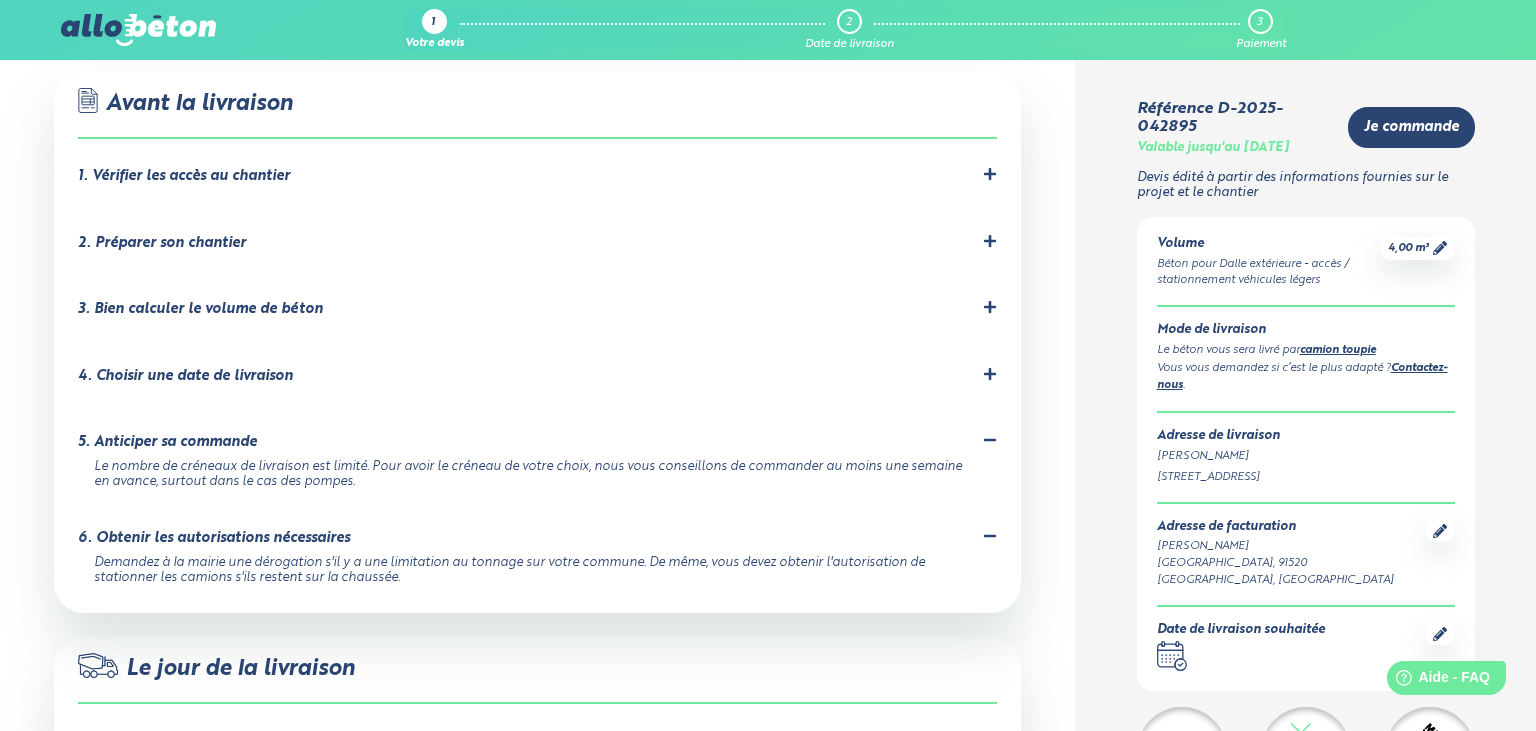 click on "4. Choisir une date de livraison
Nous livrons de 7h30 à 16h30 départ chantier du lundi au vendredi. Pour choisir votre créneau de livraison,  cliquez ici ." at bounding box center [538, 380] 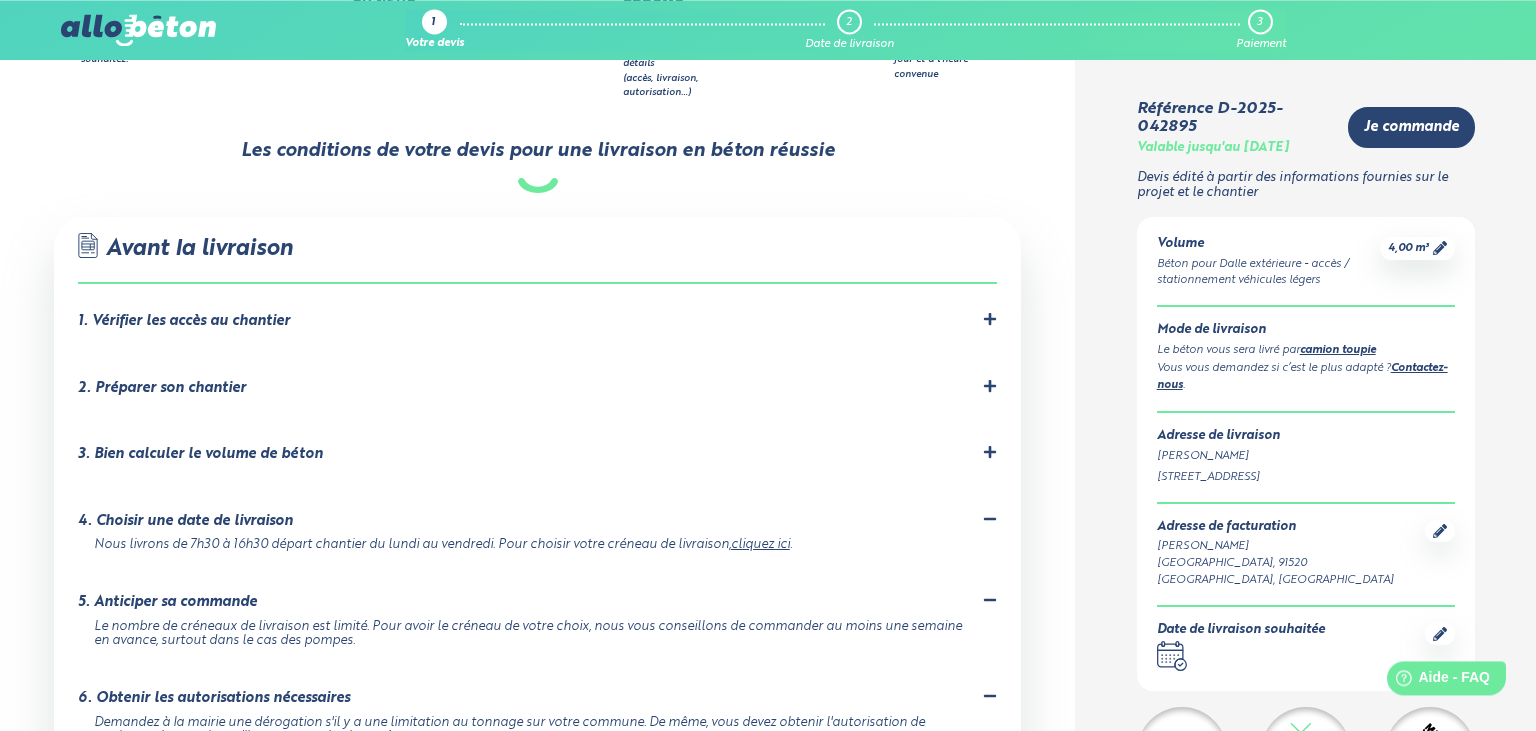 scroll, scrollTop: 1161, scrollLeft: 0, axis: vertical 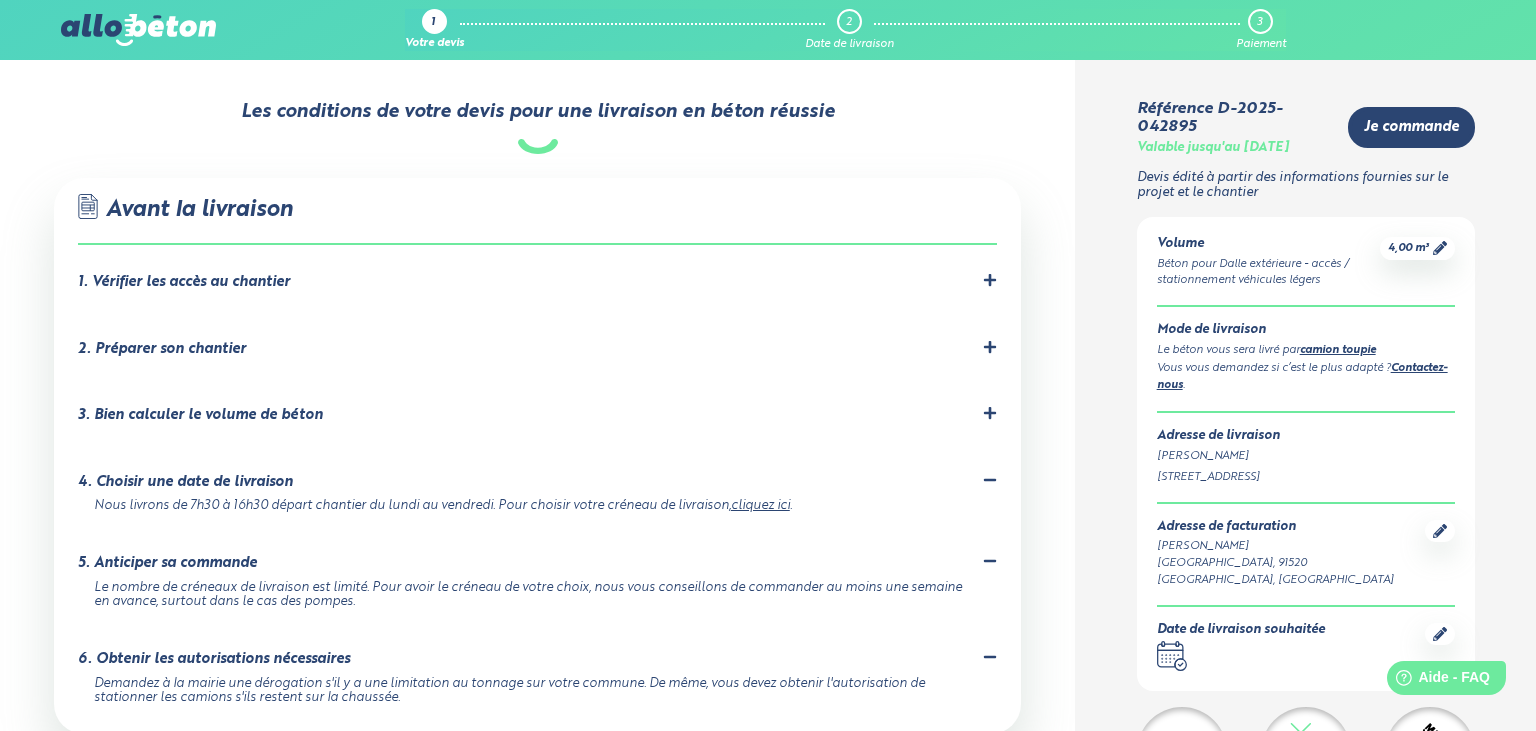 click on "3. Bien calculer le volume de béton
Prenez soigneusement vos mesures. Vous pourrez ajuster votre commande à la hausse ou à la baisse jusqu'à la veille ouvrée de votre livraison. Attention, ne commandez pas trop! Si vous ne déchargez pas entièrement le camion et renvoyez du béton en centrale, nous vous facturerons le recyclage du béton à hauteur de 85€ HT par m³ retourné et un forfait de 85€ HT pour toute quantité retournée inférieure à égale à 1m³." at bounding box center (538, 419) 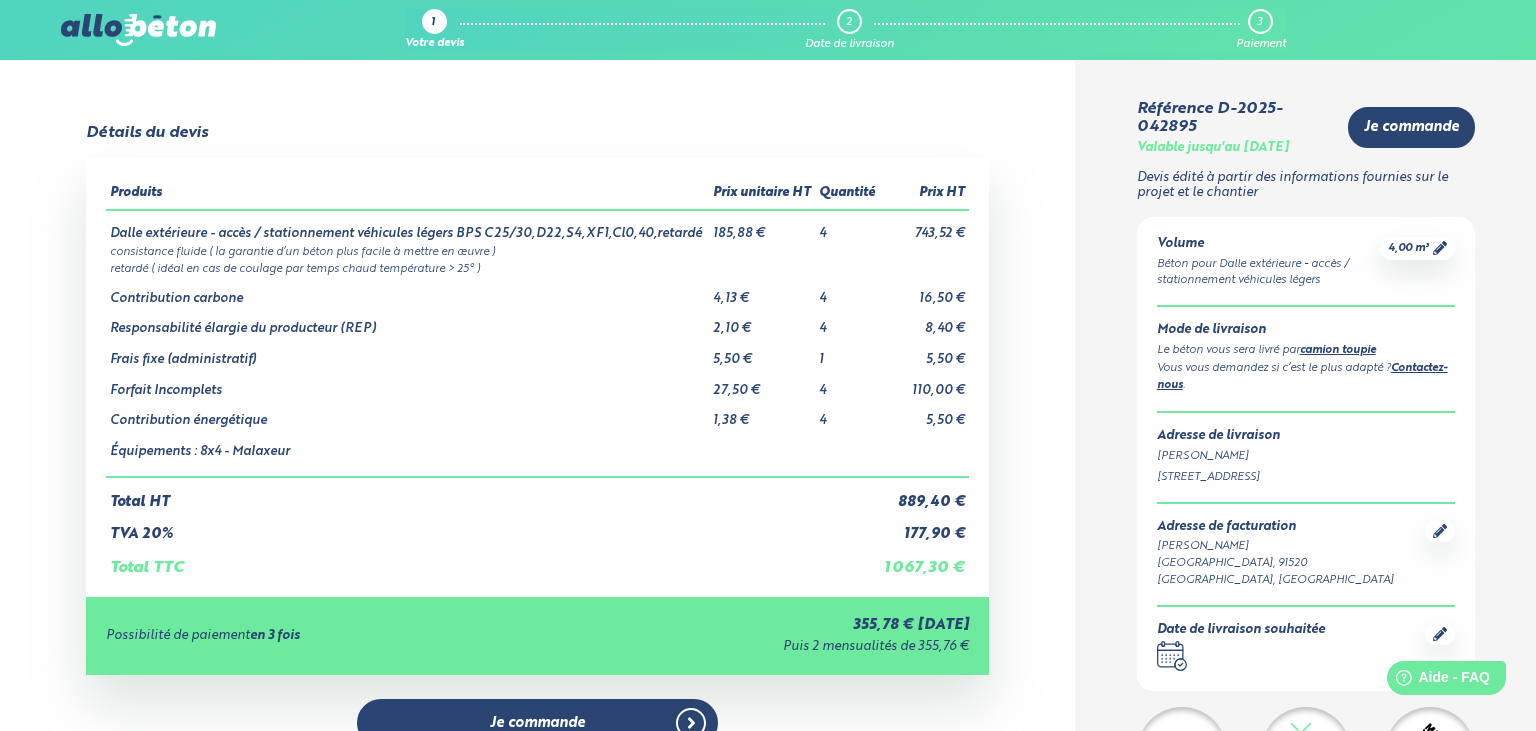 scroll, scrollTop: 105, scrollLeft: 0, axis: vertical 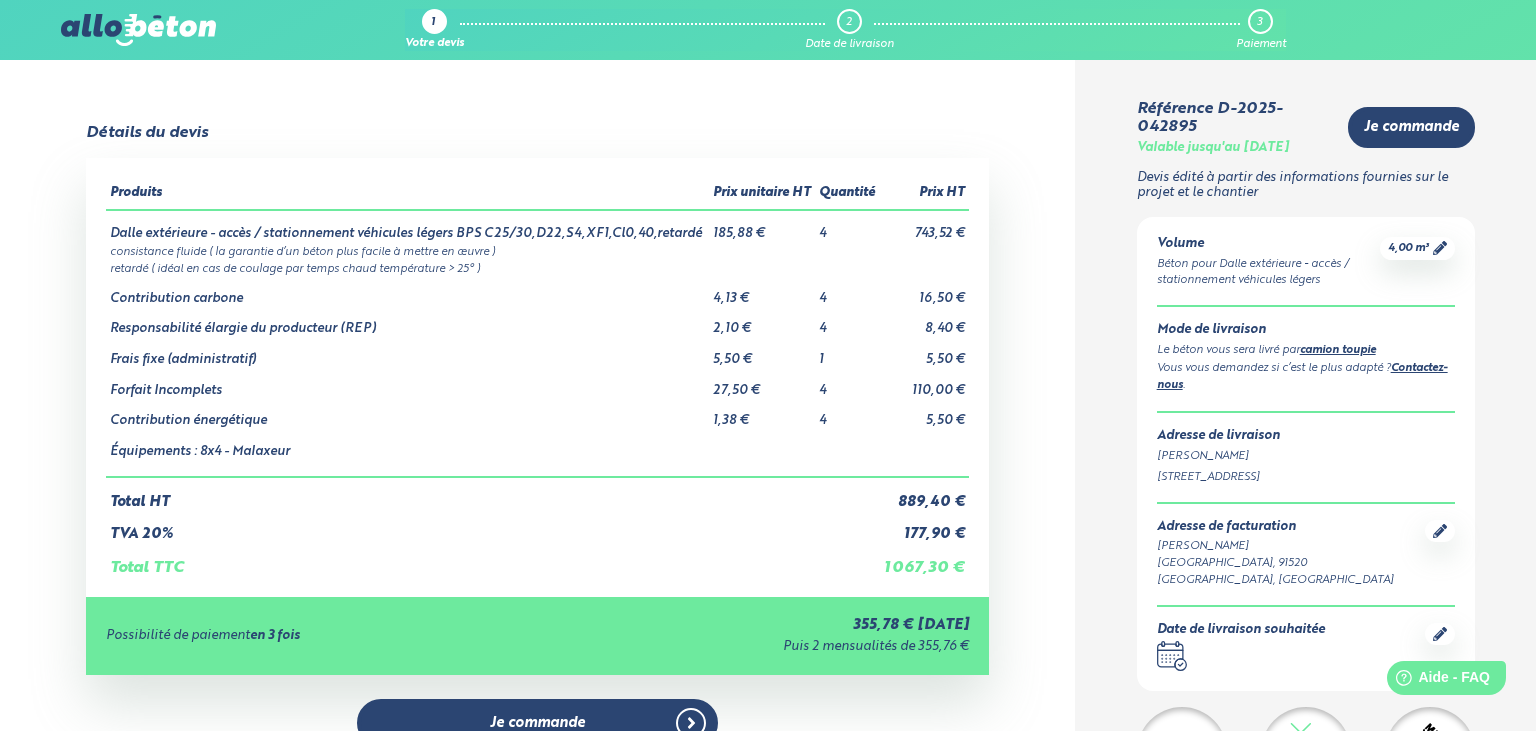click on "Produits
Prix unitaire HT
Quantité
Prix HT
Dalle extérieure - accès / stationnement véhicules légers BPS C25/30,D22,S4,XF1,Cl0,40,retardé
185,88 €
4
743,52 €
consistance fluide ( la garantie d’un béton plus facile à mettre en œuvre )
retardé ( idéal en cas de coulage par temps chaud température > 25° )
Contribution carbone 4 4" at bounding box center (537, 377) 